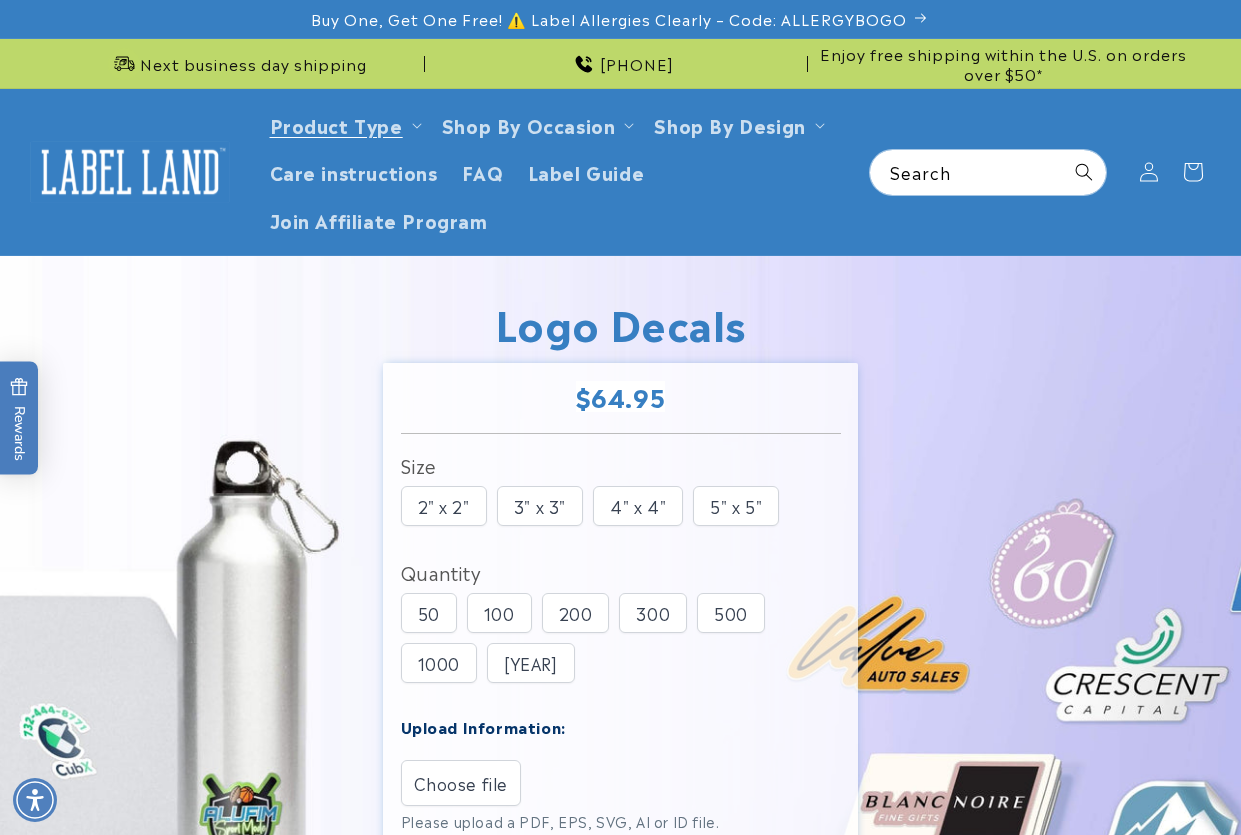 scroll, scrollTop: 0, scrollLeft: 0, axis: both 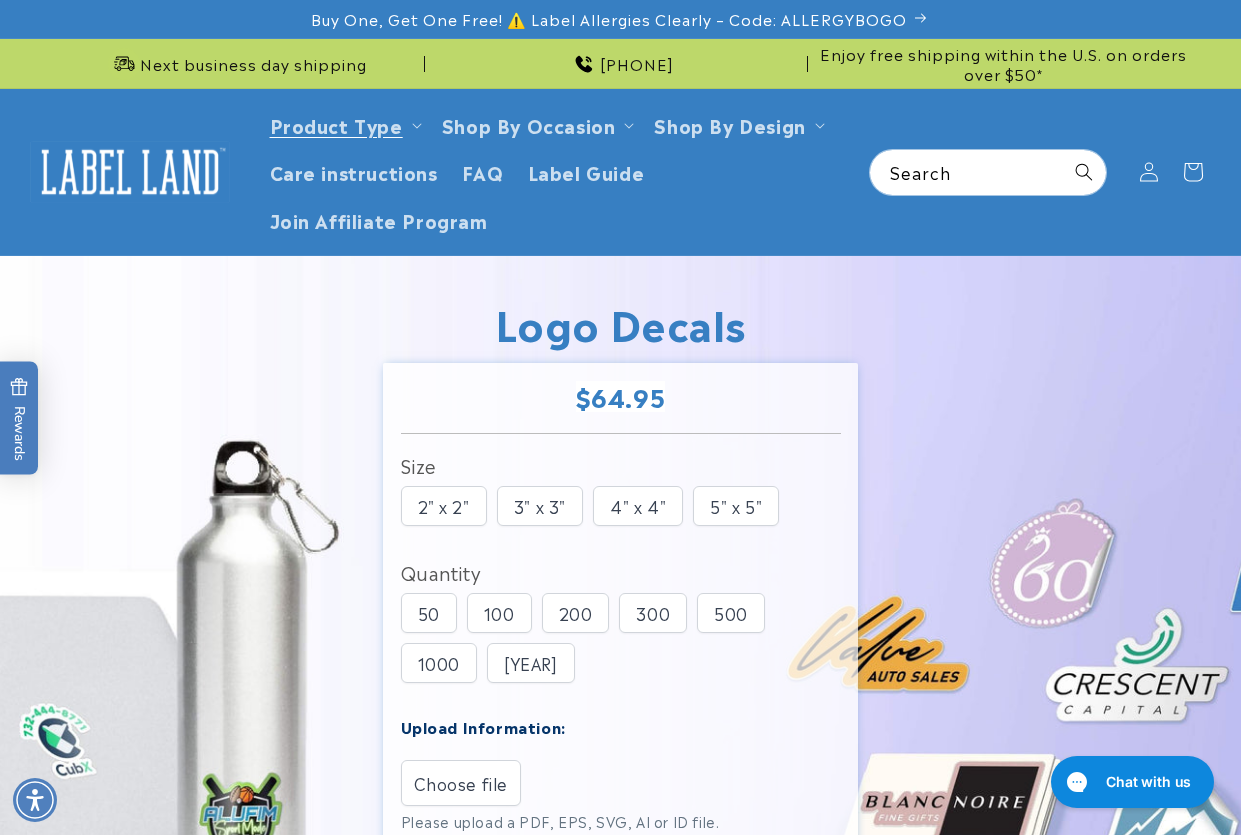 click on "100" at bounding box center [499, 613] 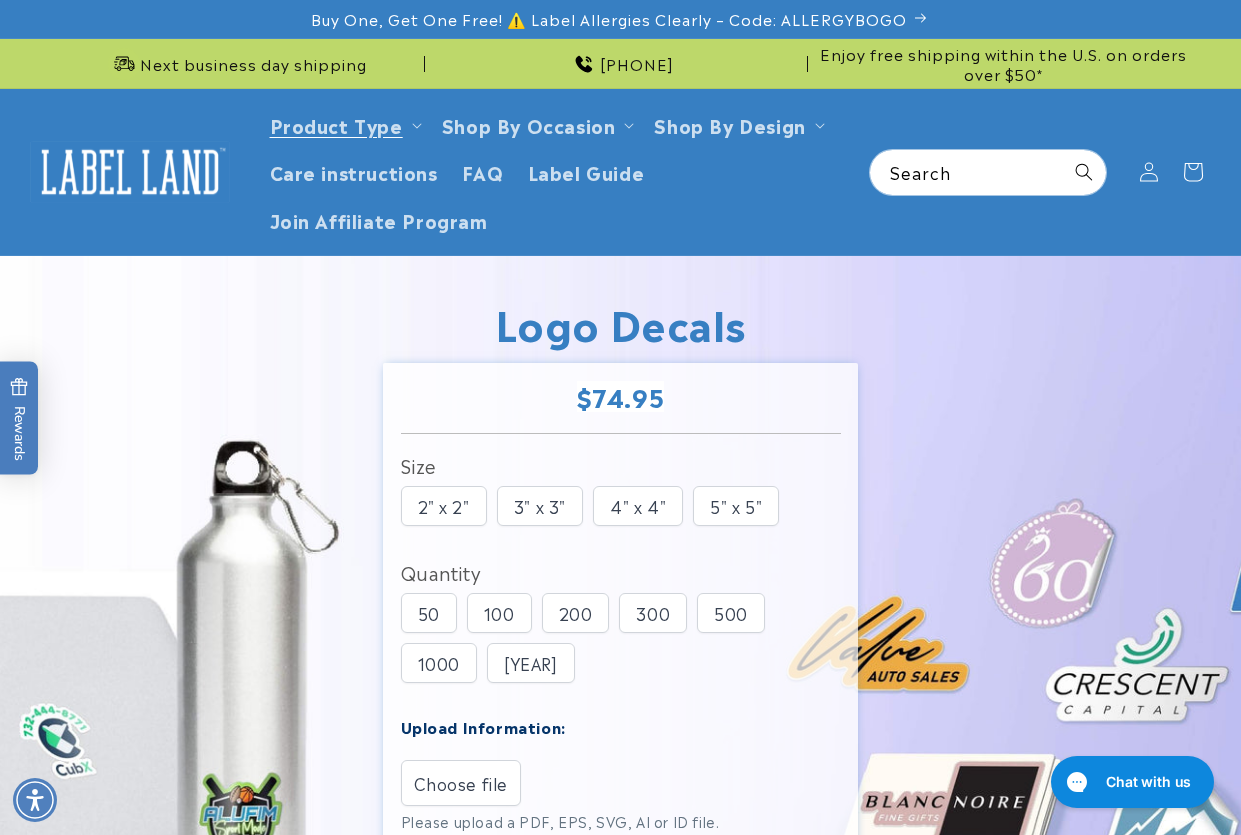 type 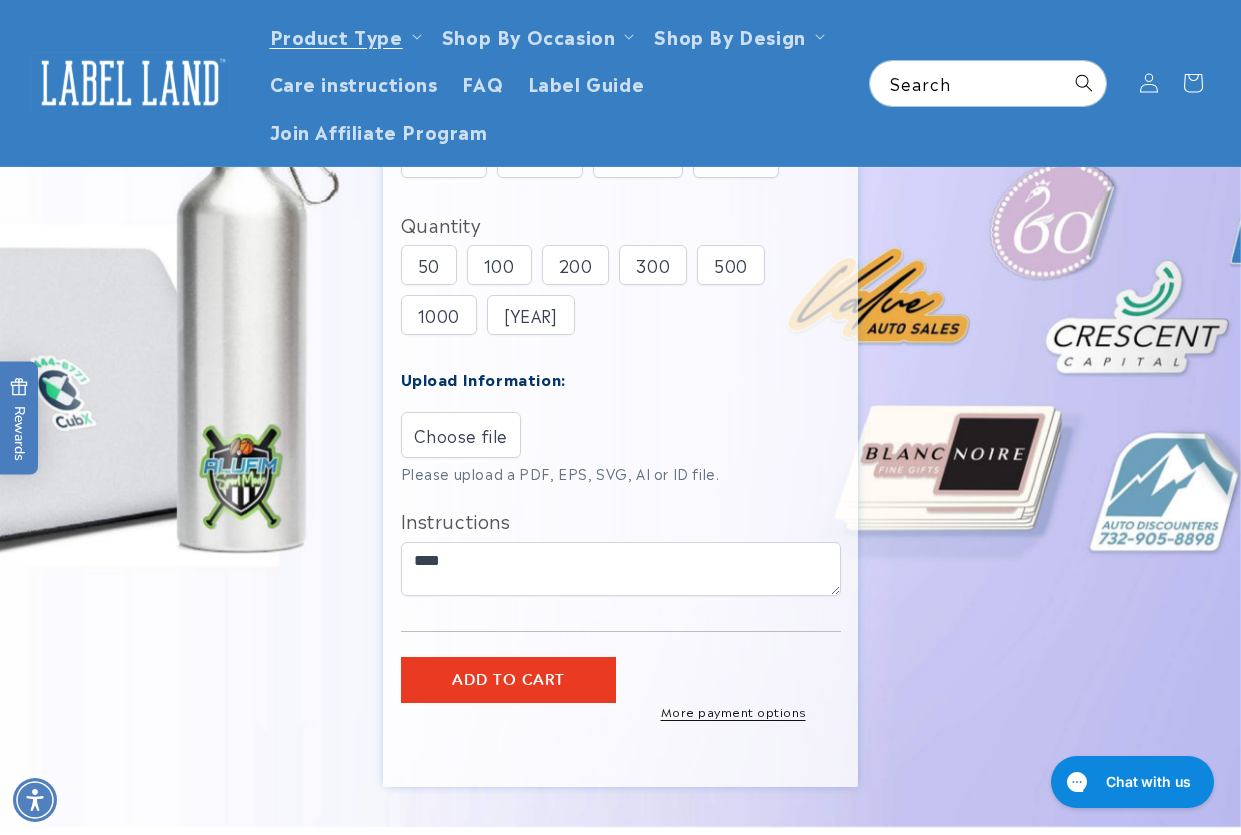 scroll, scrollTop: 100, scrollLeft: 0, axis: vertical 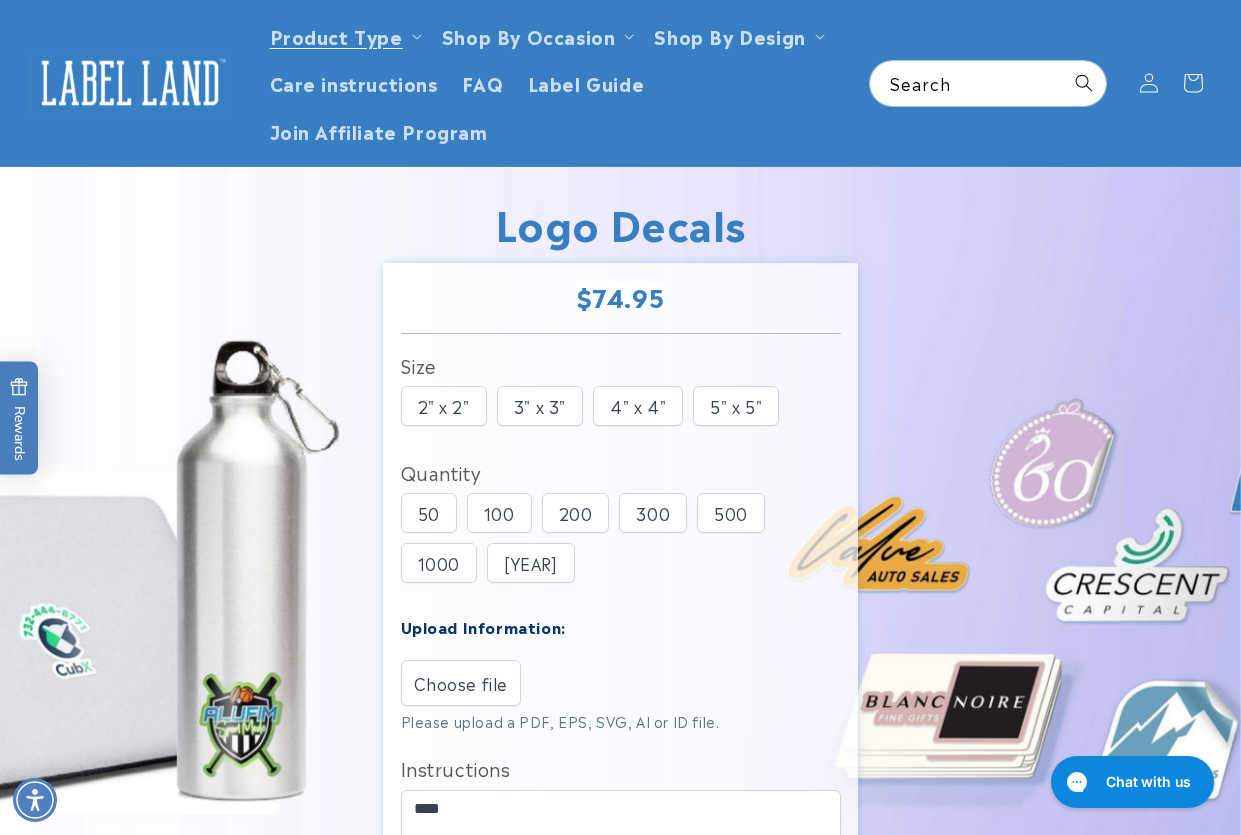 click at bounding box center (130, 83) 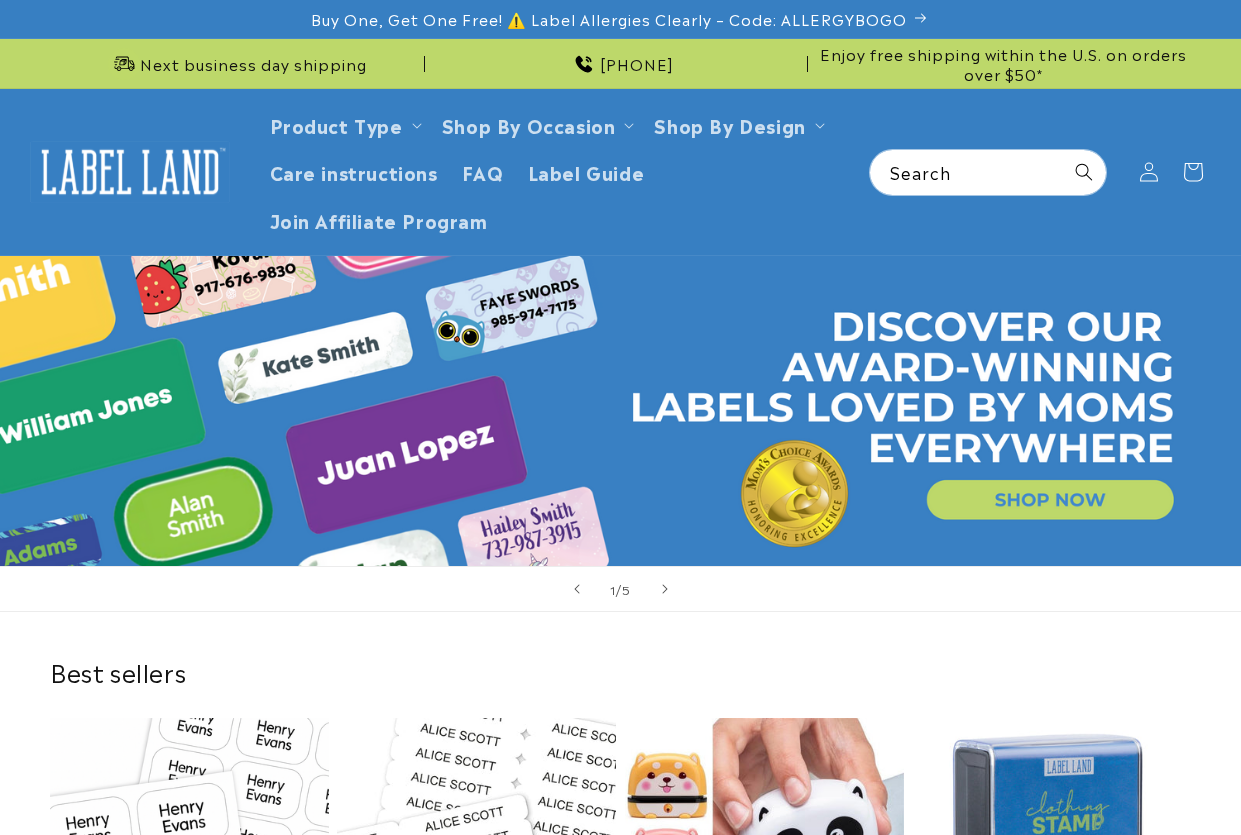 scroll, scrollTop: 0, scrollLeft: 0, axis: both 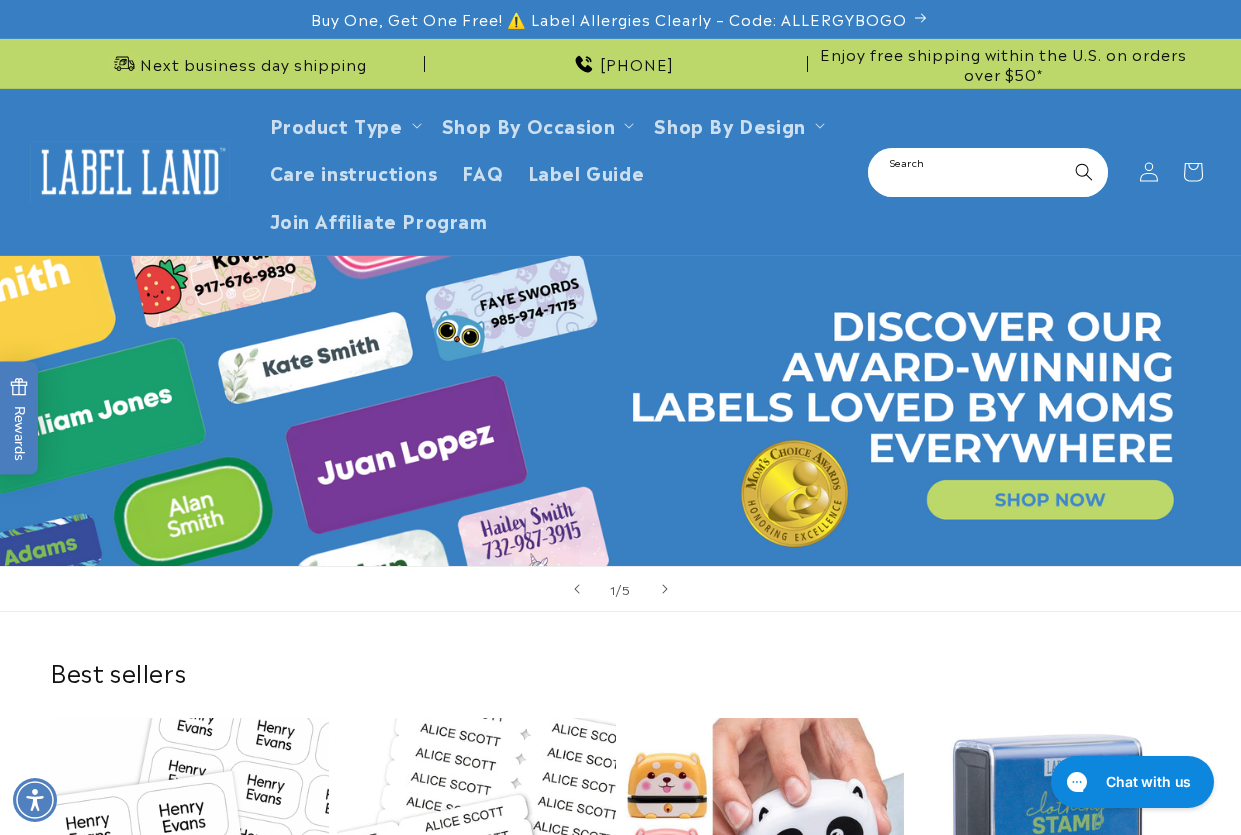 click on "Search" at bounding box center (988, 172) 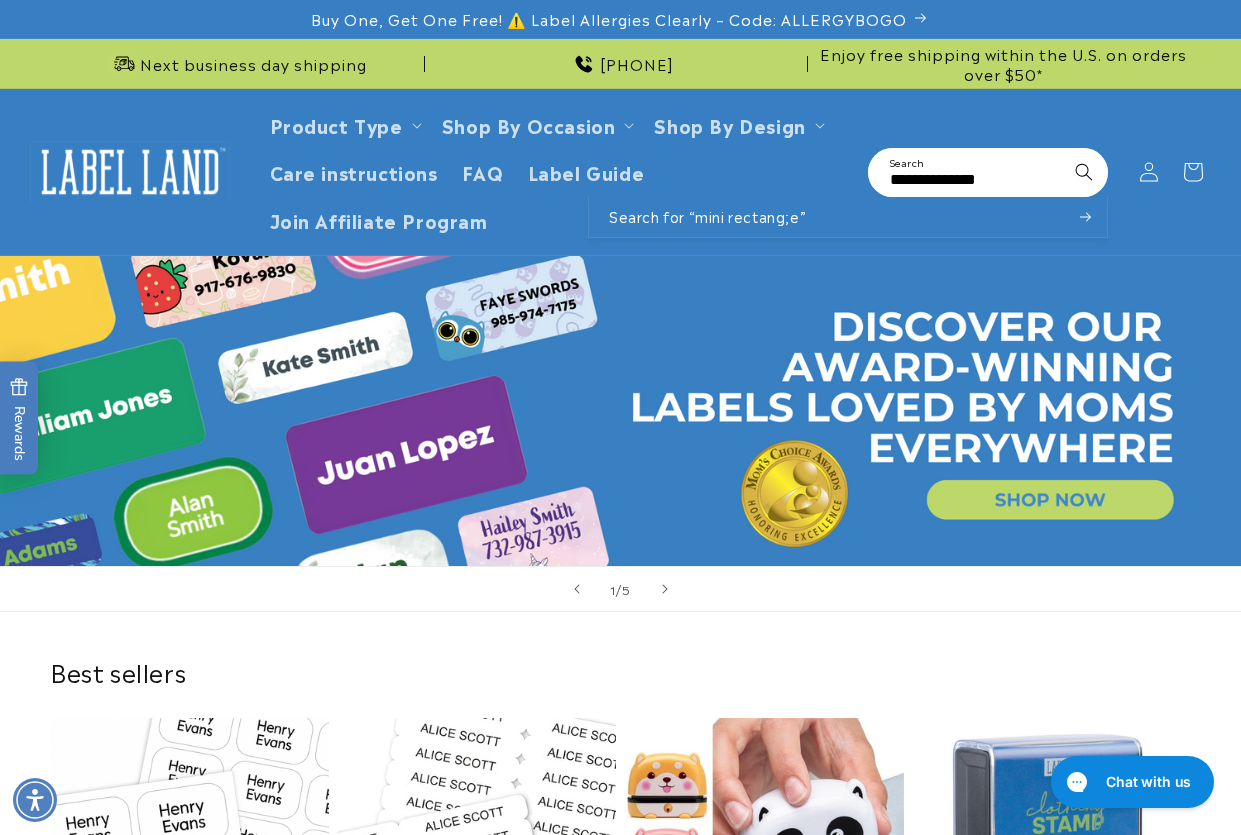 type on "**********" 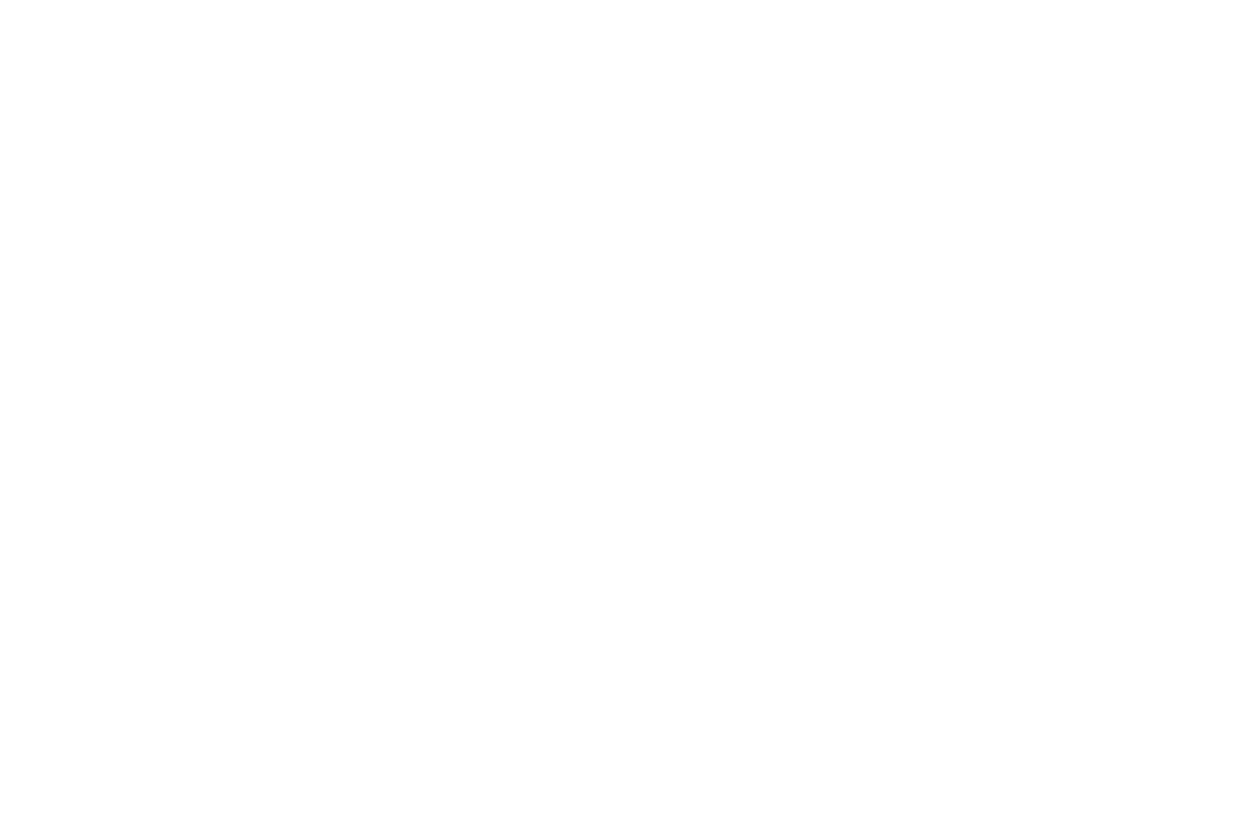 scroll, scrollTop: 0, scrollLeft: 0, axis: both 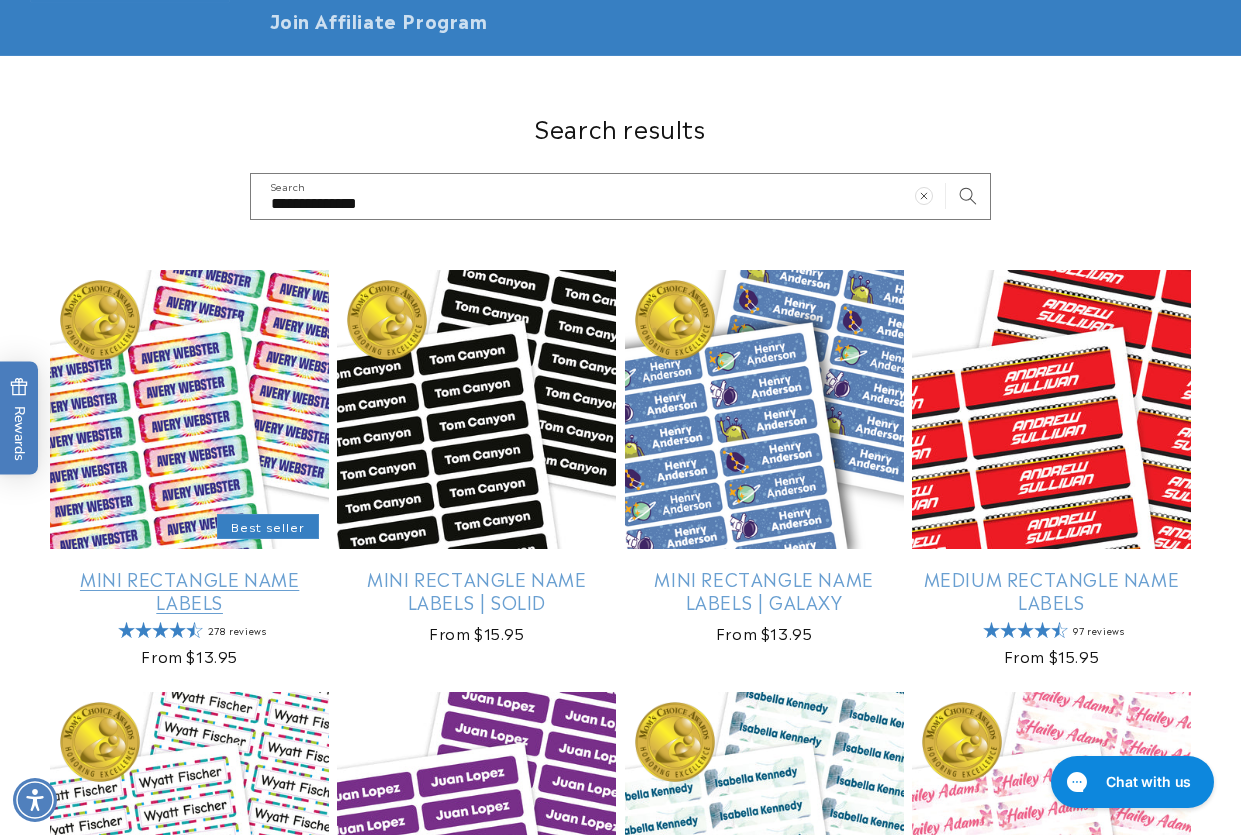 click on "Mini Rectangle Name Labels" at bounding box center (189, 590) 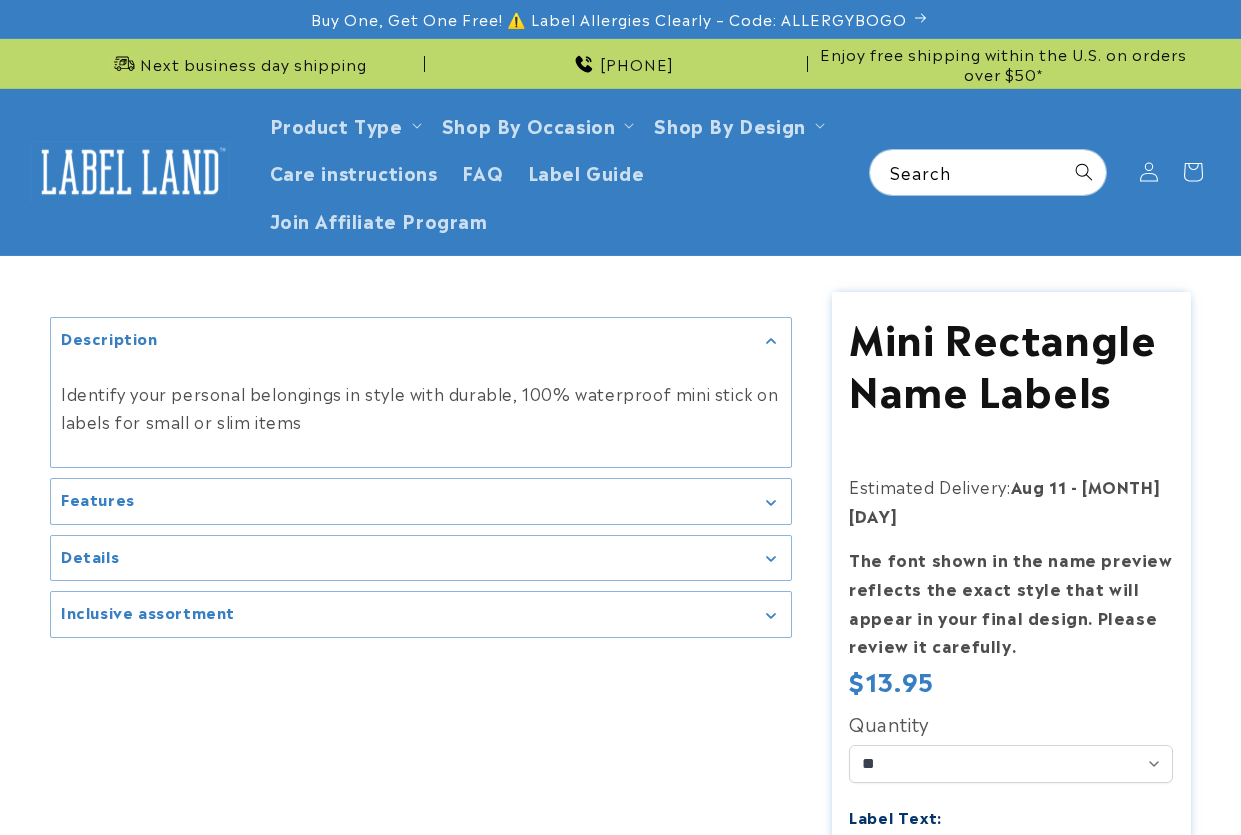 scroll, scrollTop: 303, scrollLeft: 0, axis: vertical 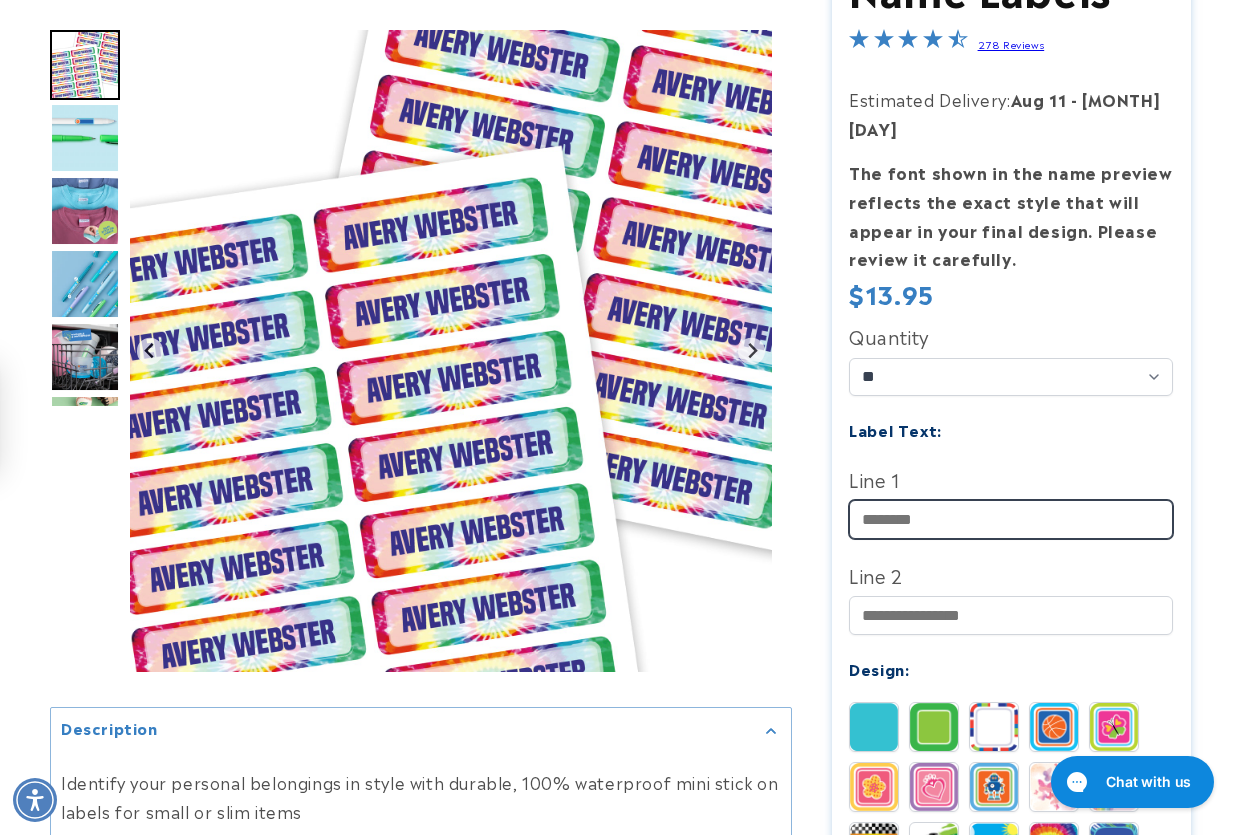 click on "Line 1" at bounding box center (1011, 519) 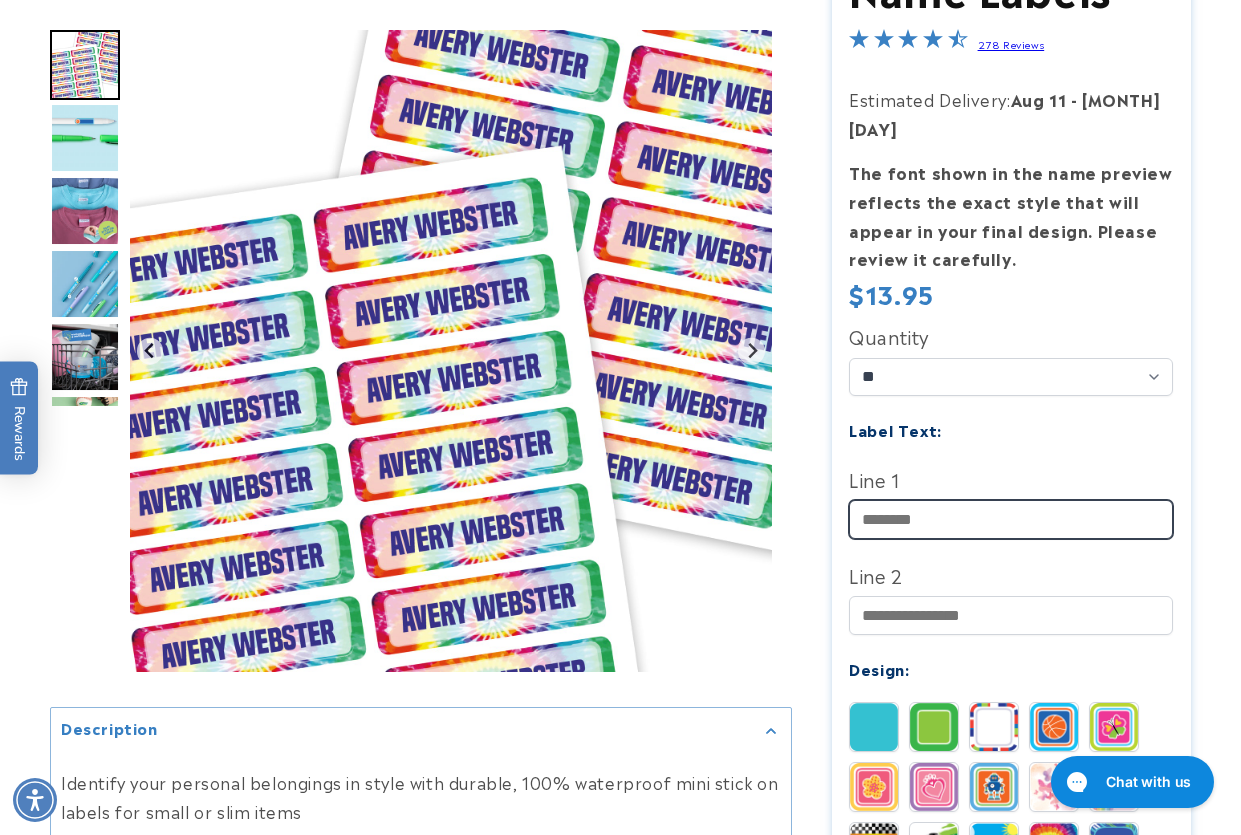 paste on "**********" 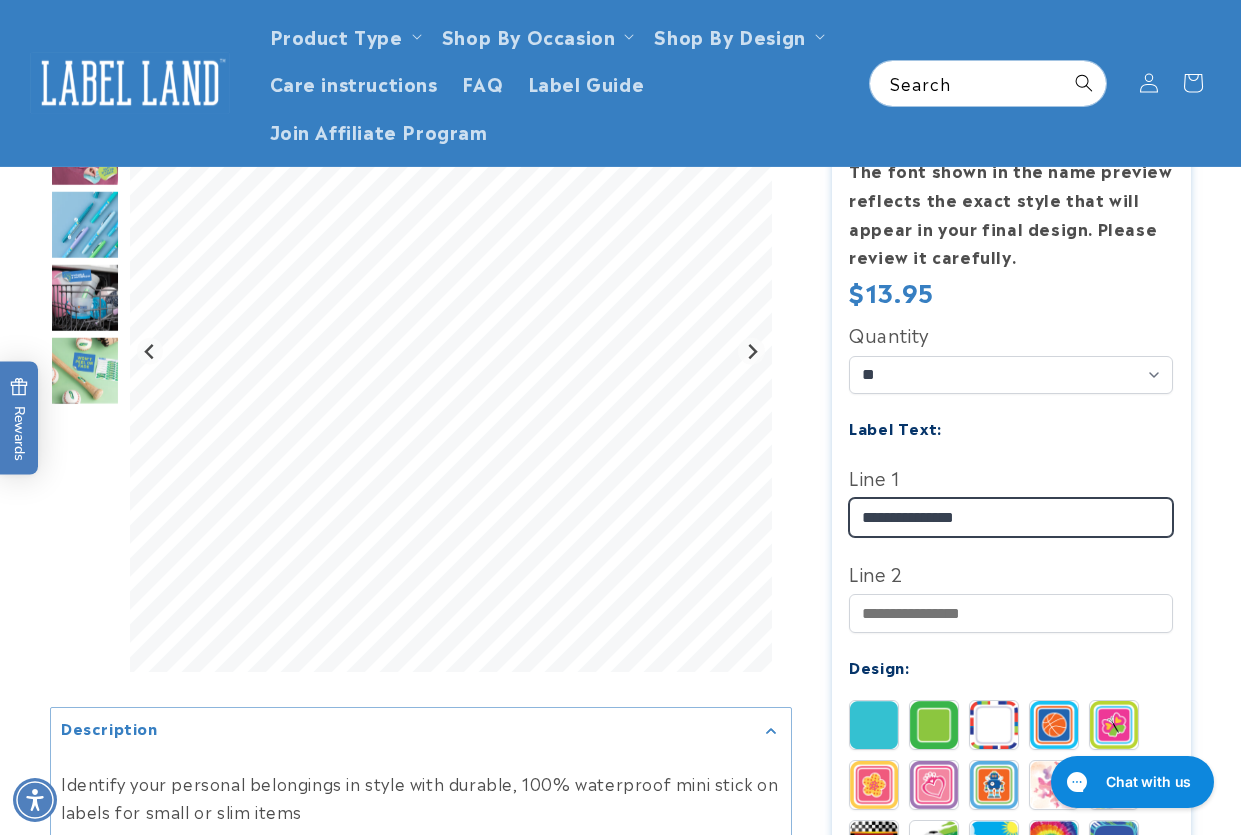 scroll, scrollTop: 400, scrollLeft: 0, axis: vertical 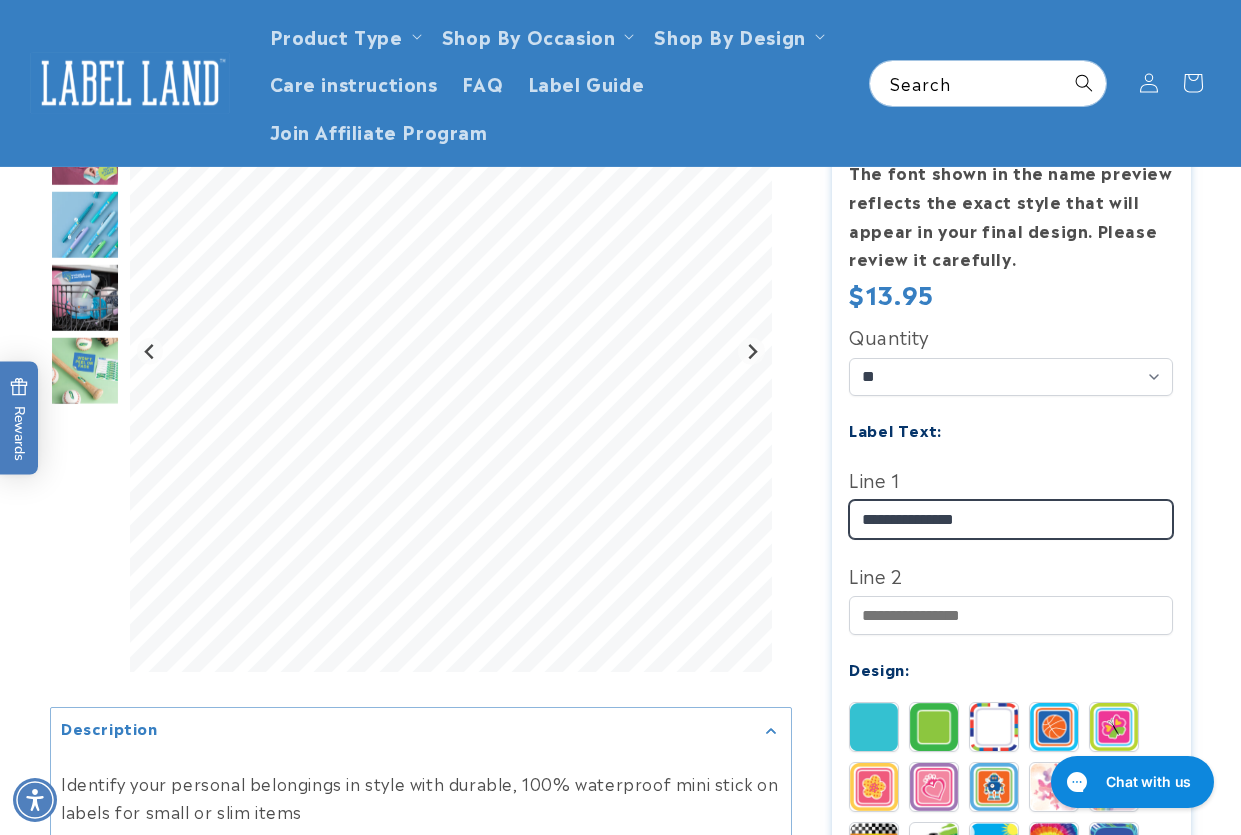 type on "**********" 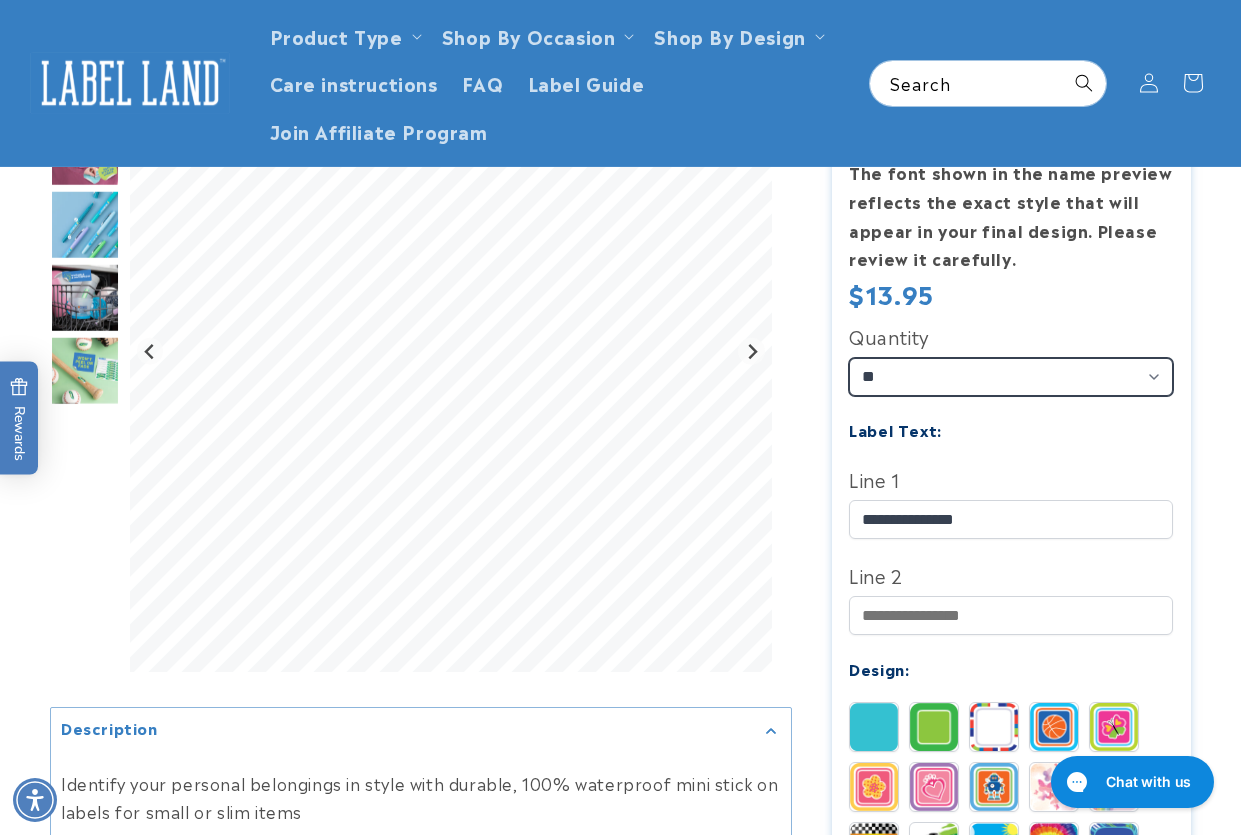 click on "**
**
**" at bounding box center [1011, 377] 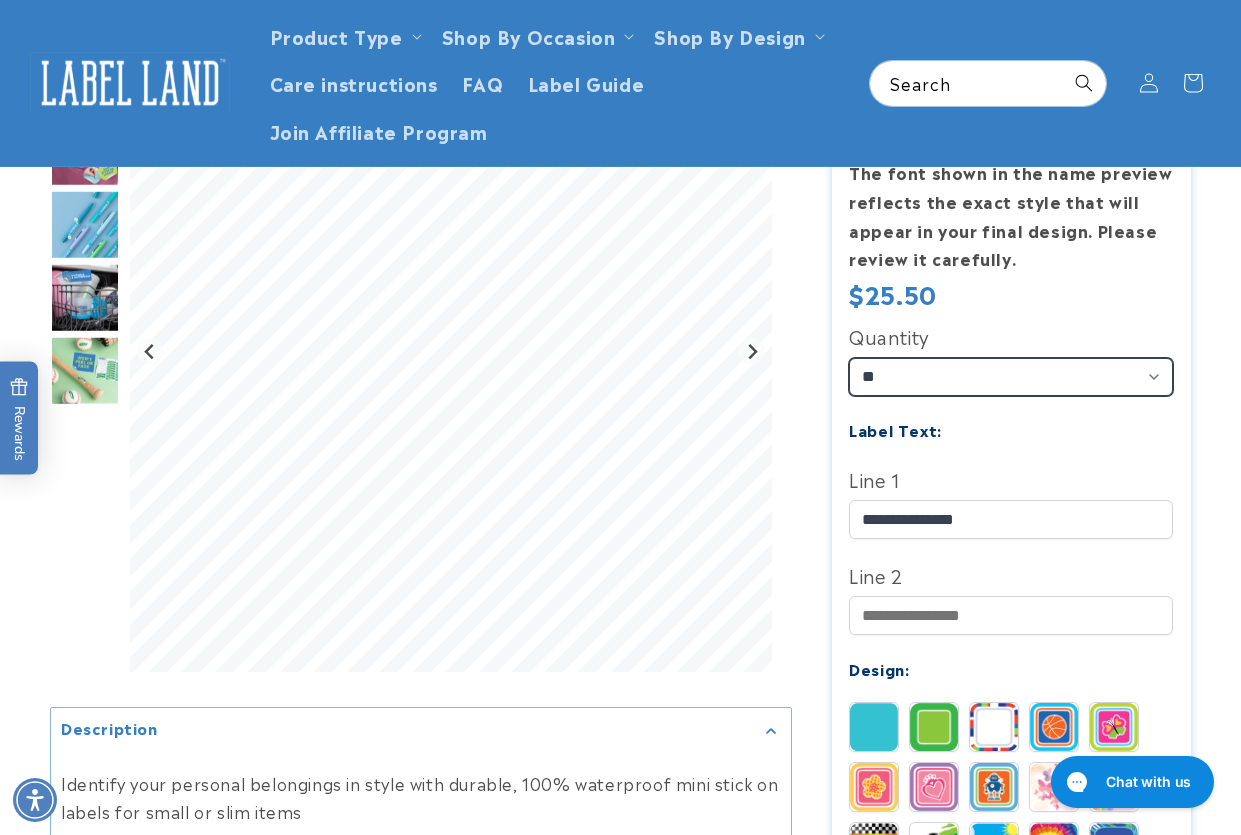 type 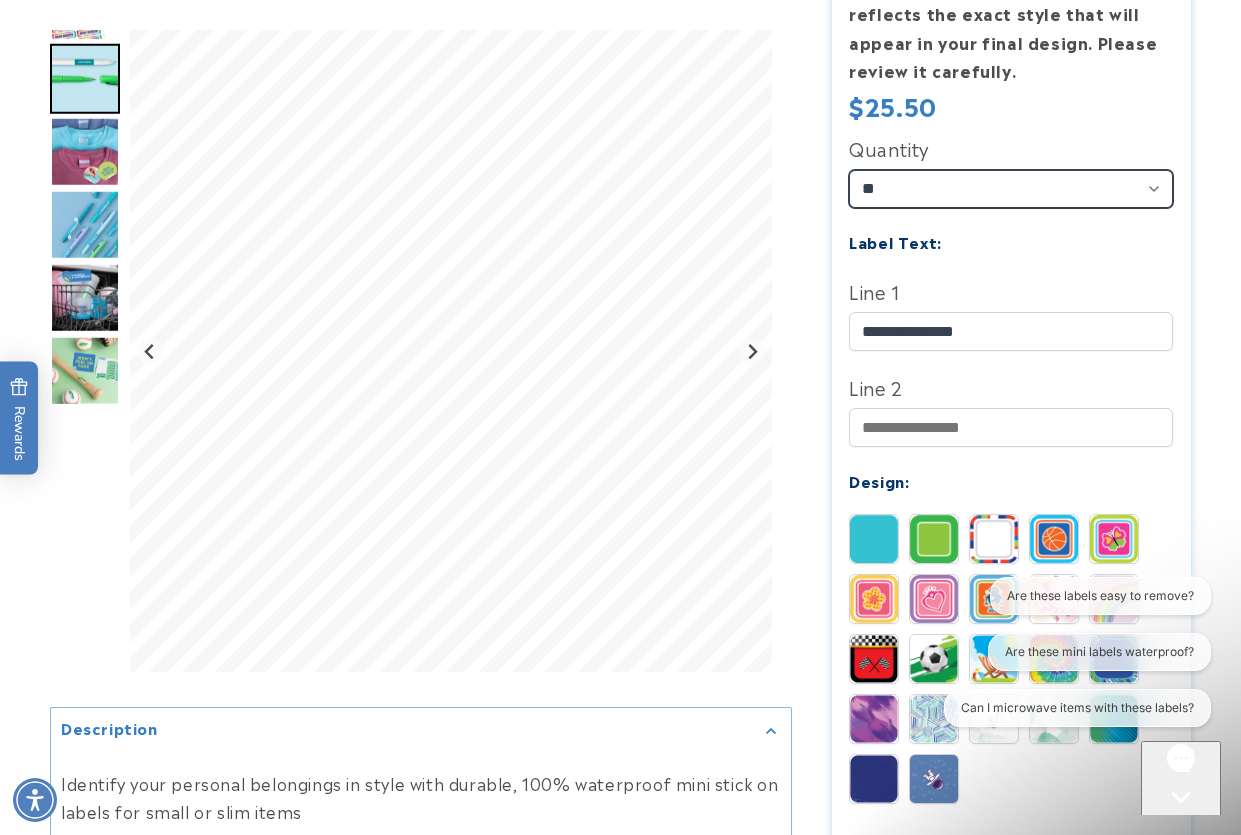 scroll, scrollTop: 600, scrollLeft: 0, axis: vertical 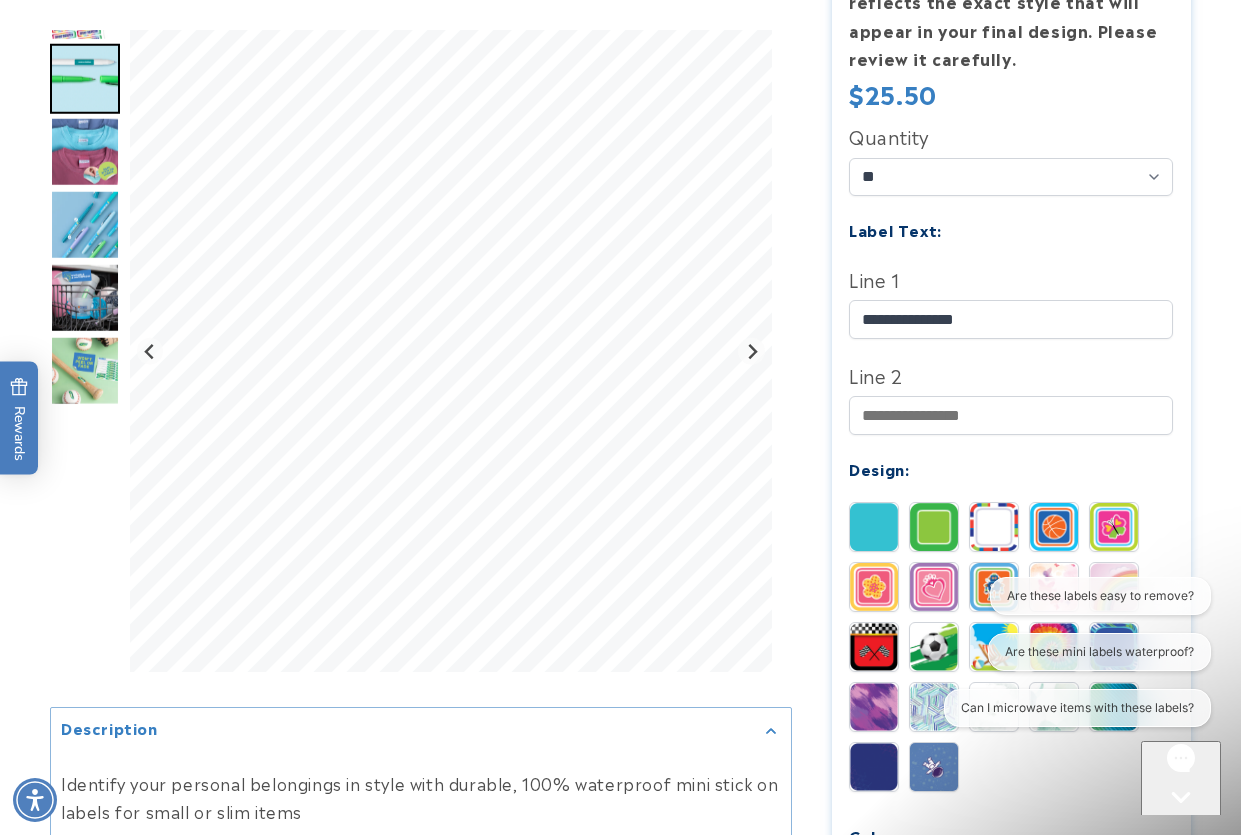 click at bounding box center (620, 564) 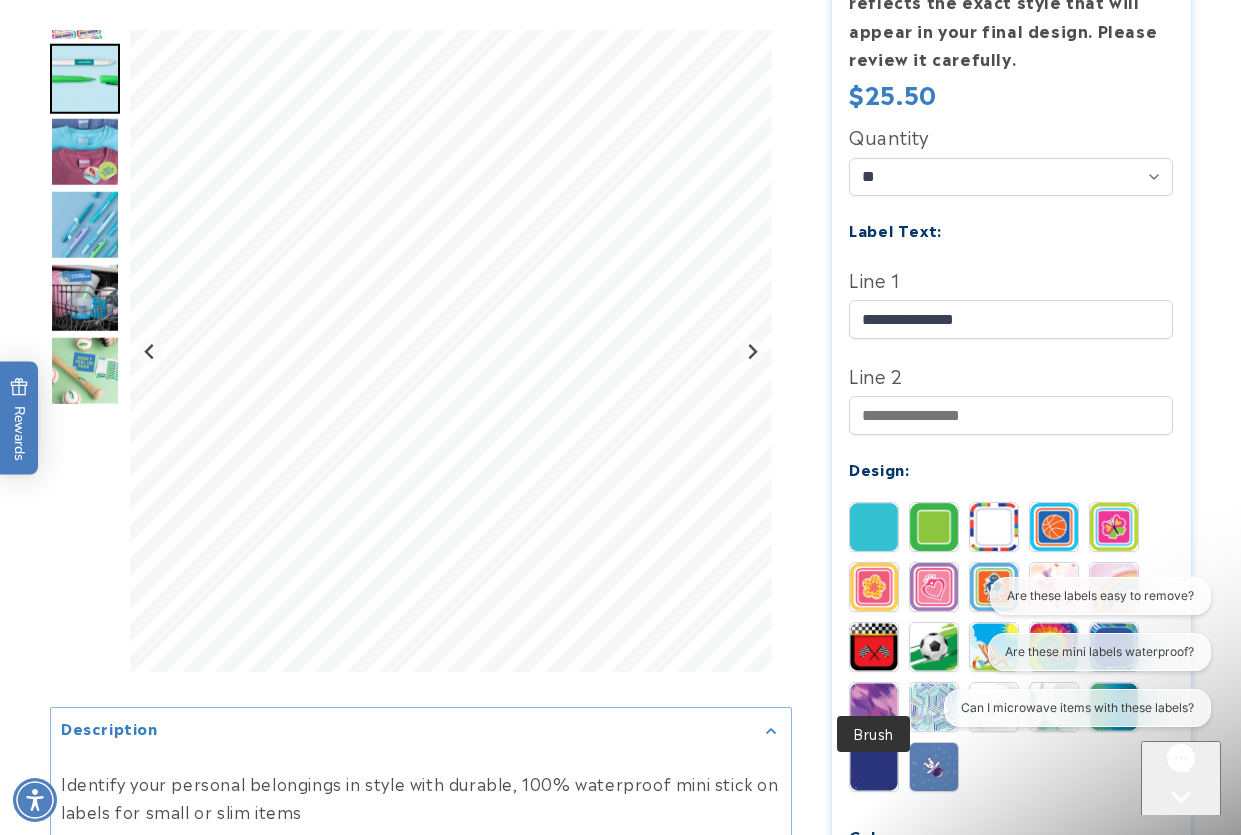 scroll, scrollTop: 900, scrollLeft: 0, axis: vertical 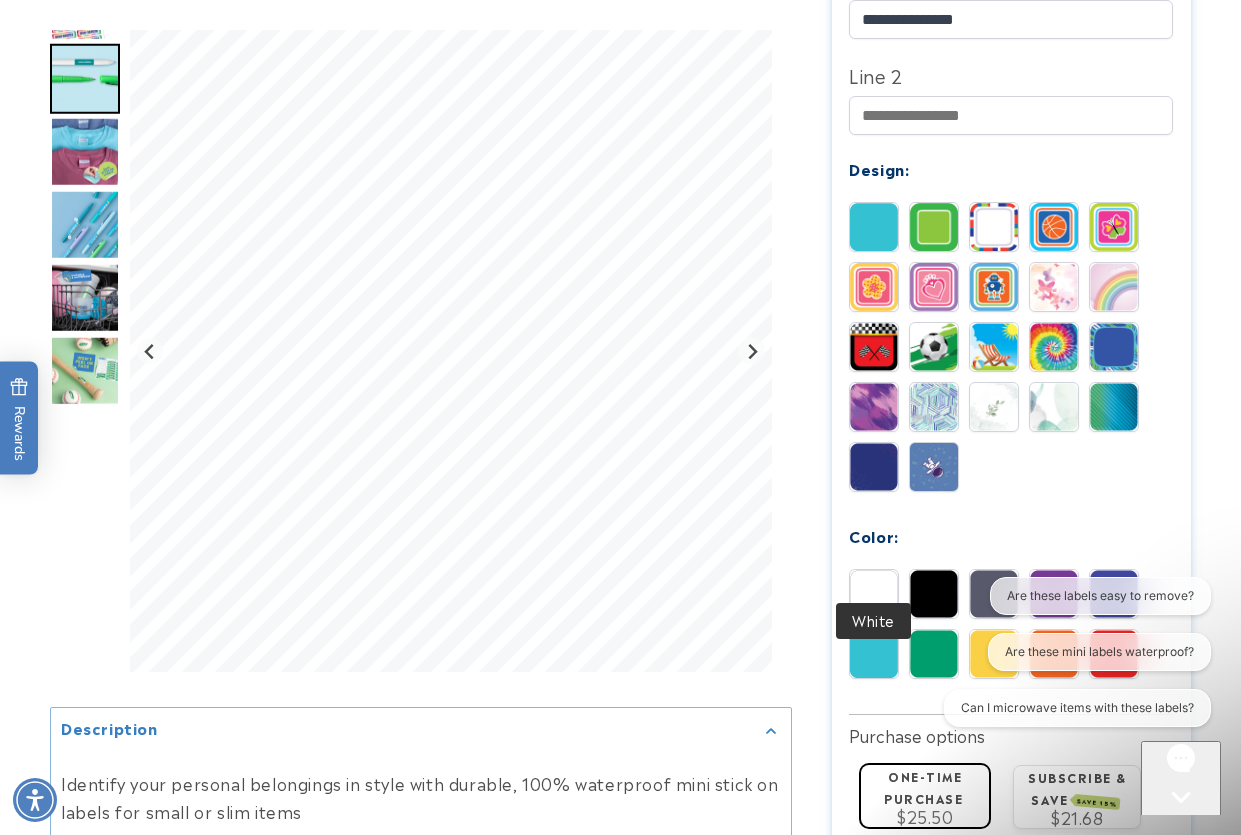 click at bounding box center [874, 594] 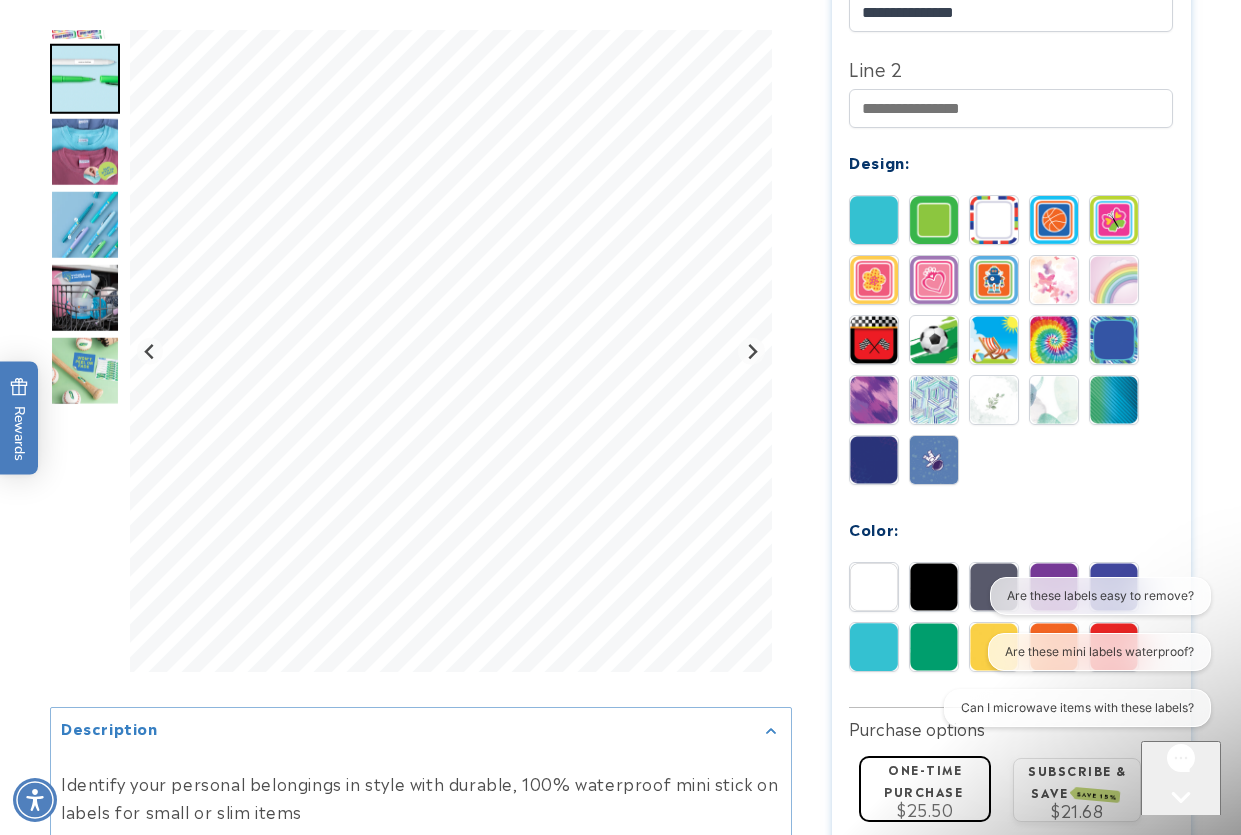 scroll, scrollTop: 1200, scrollLeft: 0, axis: vertical 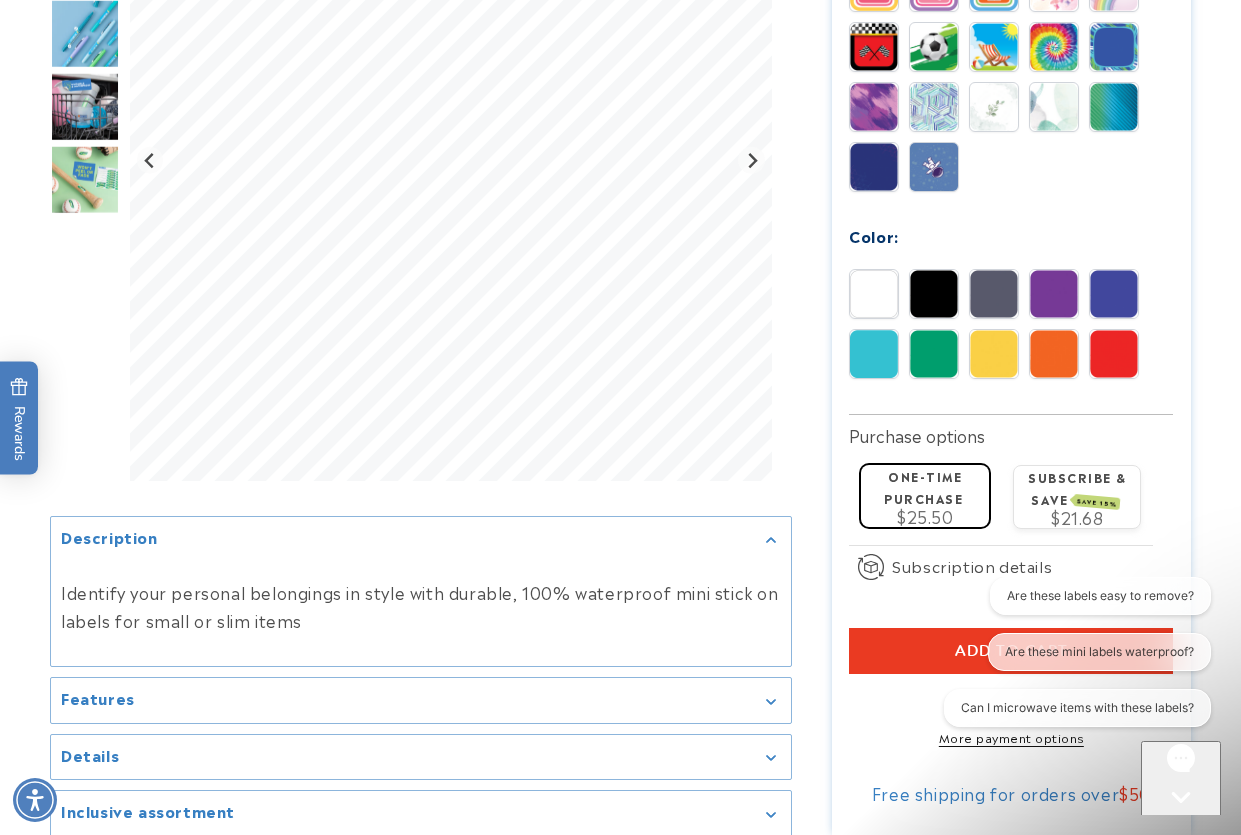 click on "Add to cart" at bounding box center (1011, 651) 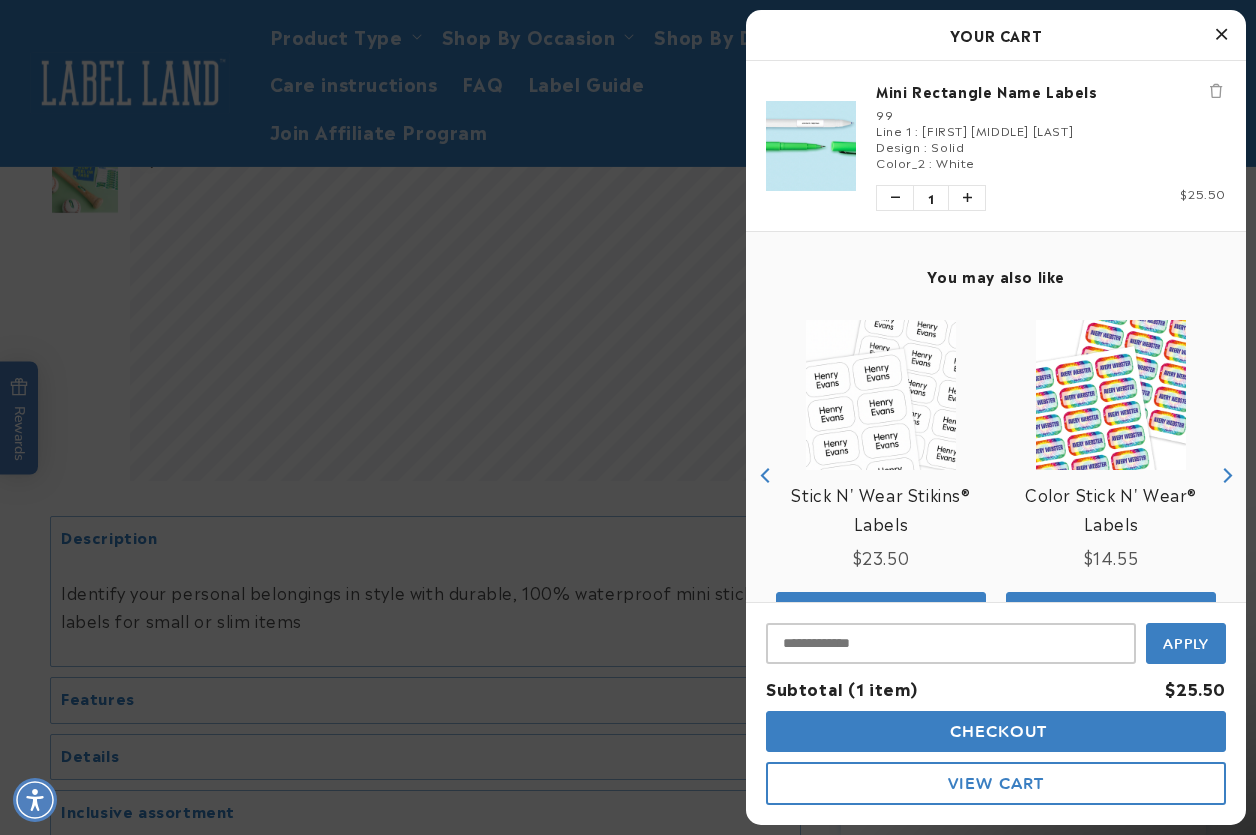 drag, startPoint x: 1222, startPoint y: 32, endPoint x: 1136, endPoint y: 78, distance: 97.52948 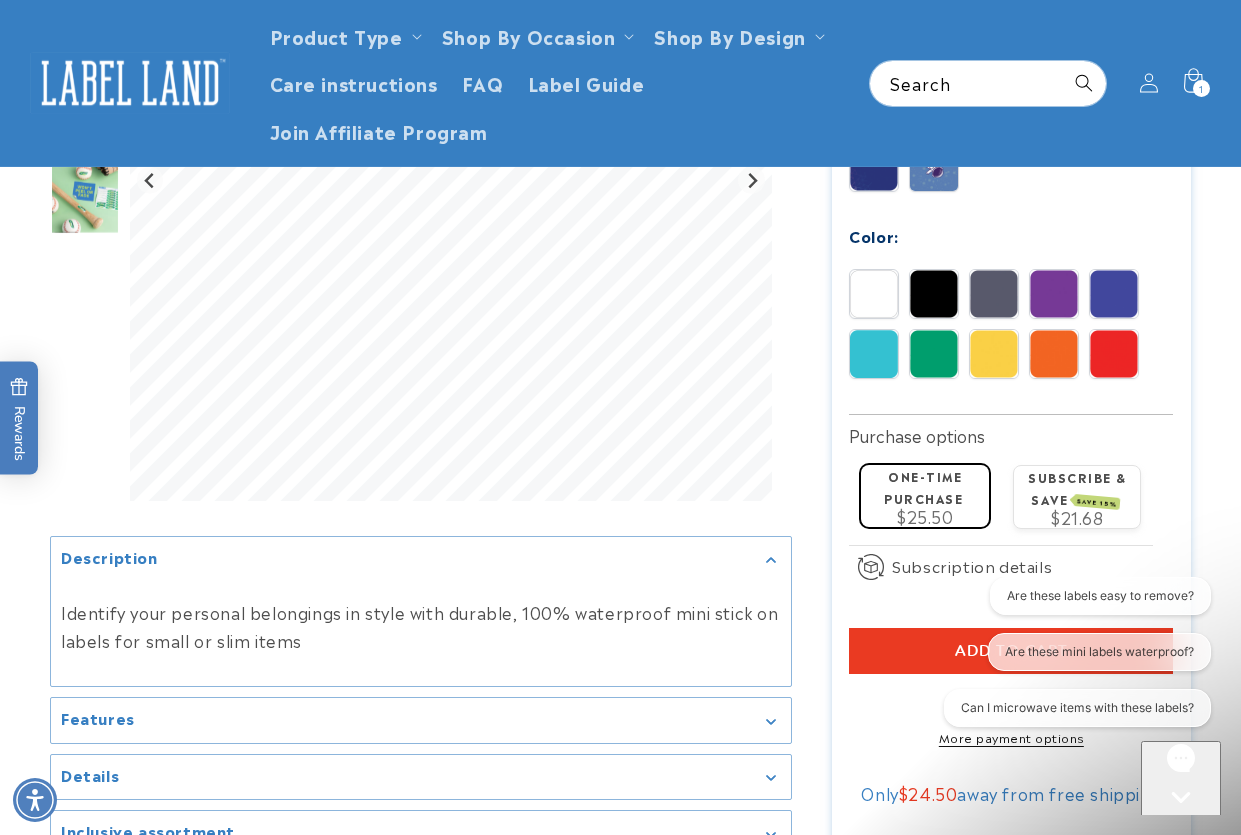 click at bounding box center [620, -26] 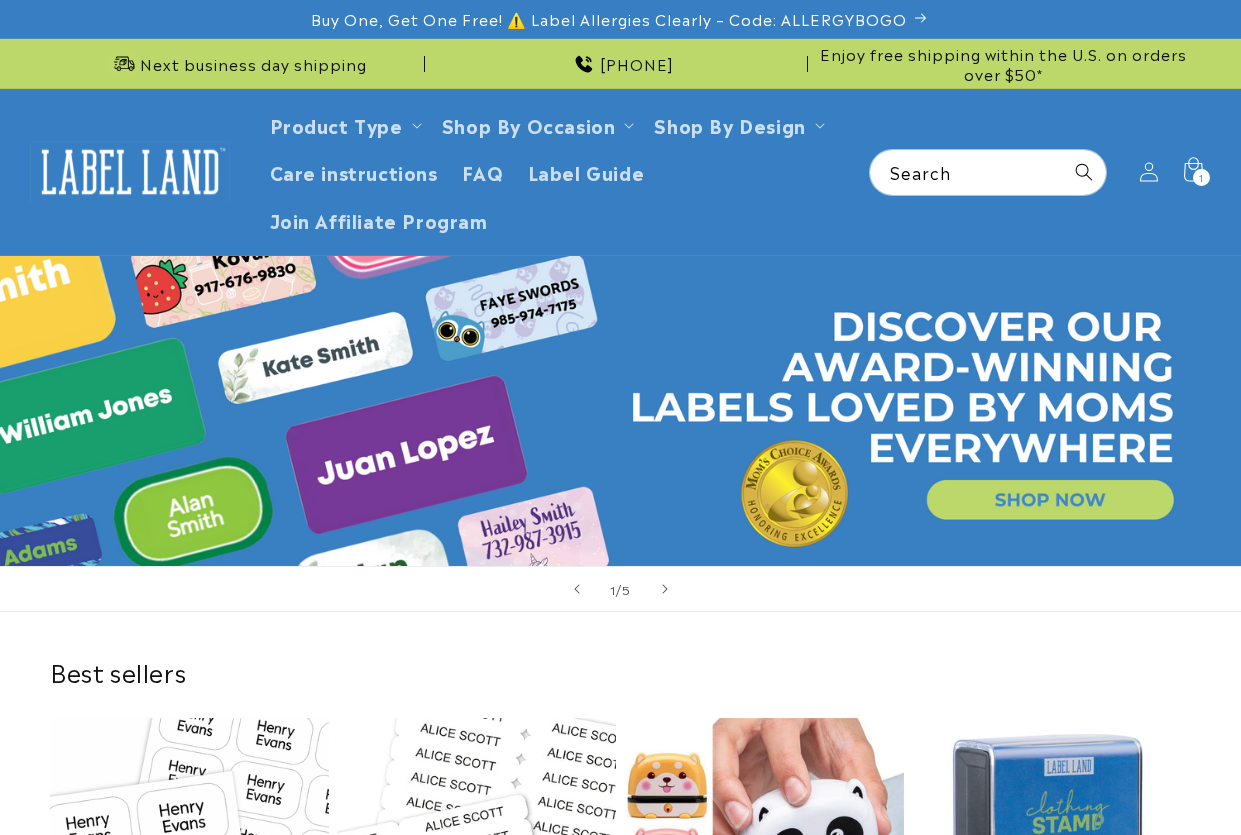 scroll, scrollTop: 0, scrollLeft: 0, axis: both 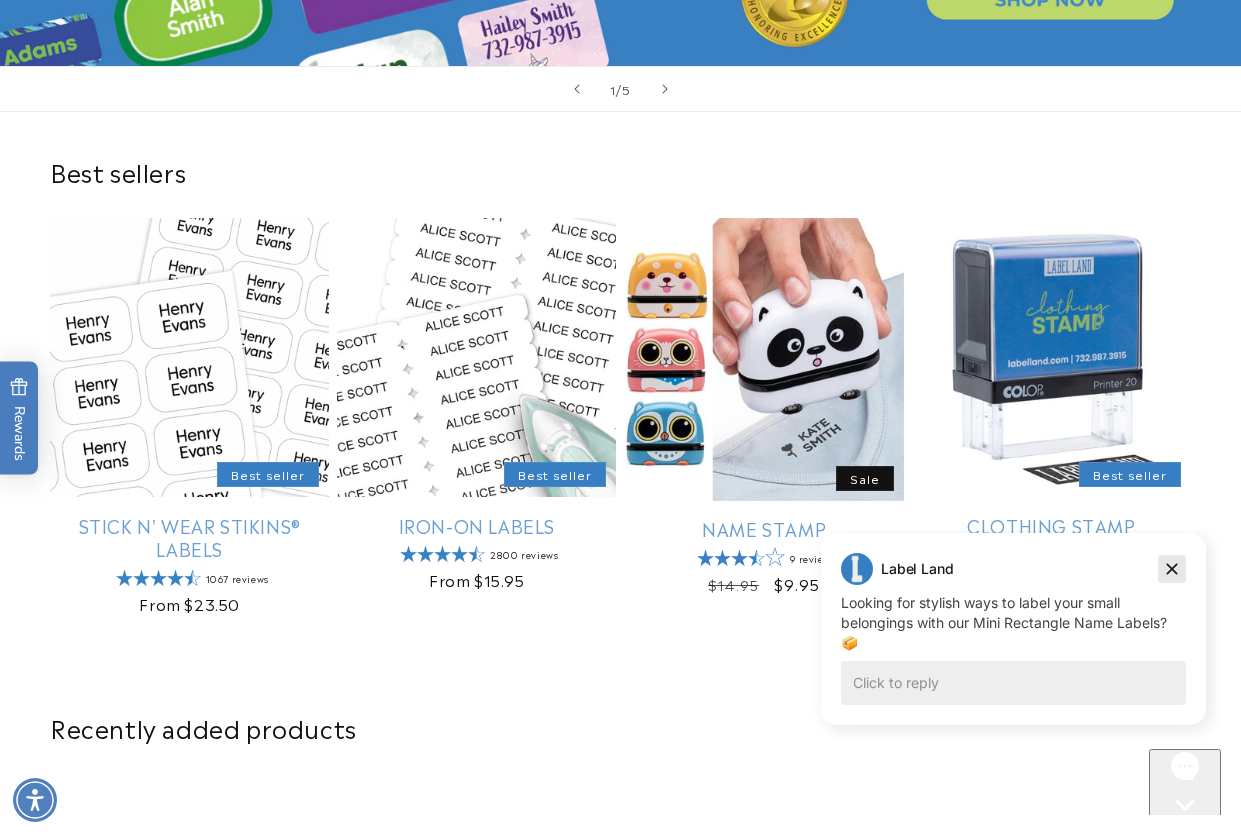 click 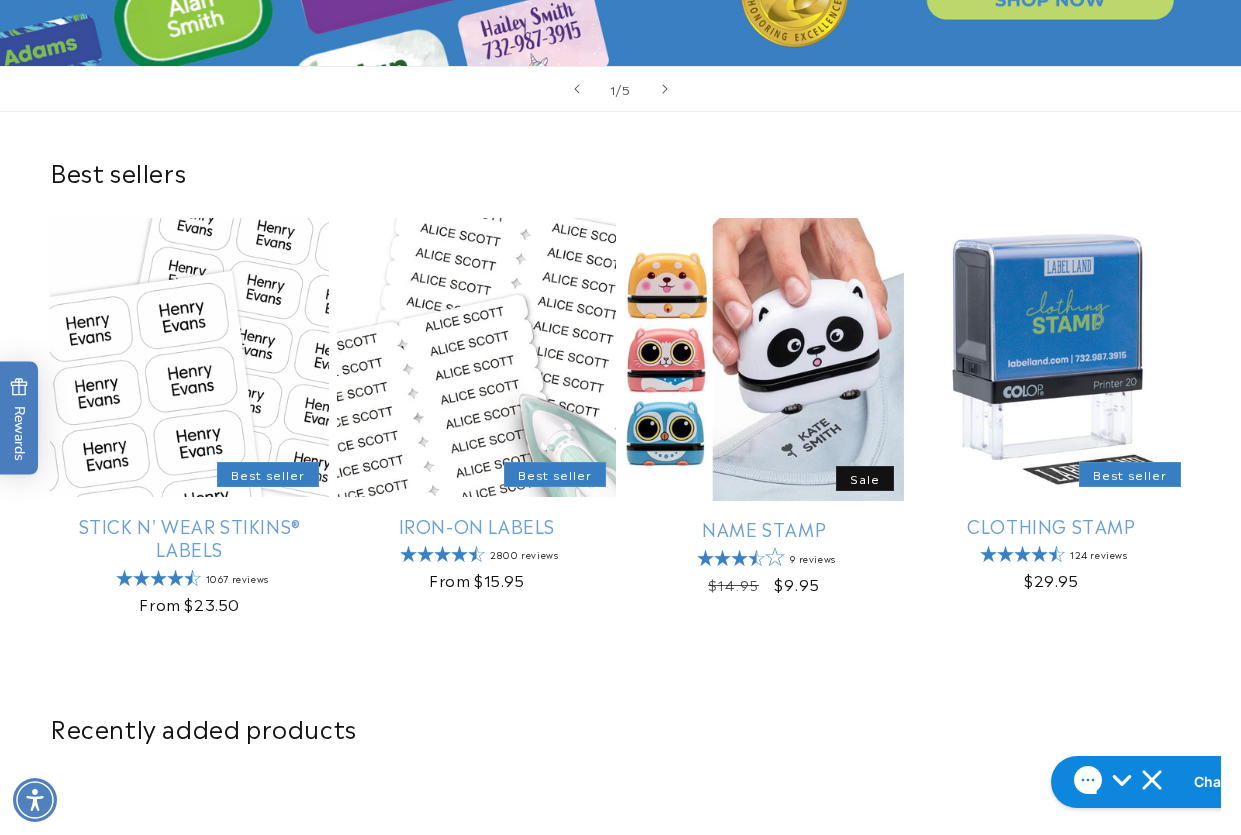 click on "Recently added products" at bounding box center [620, 727] 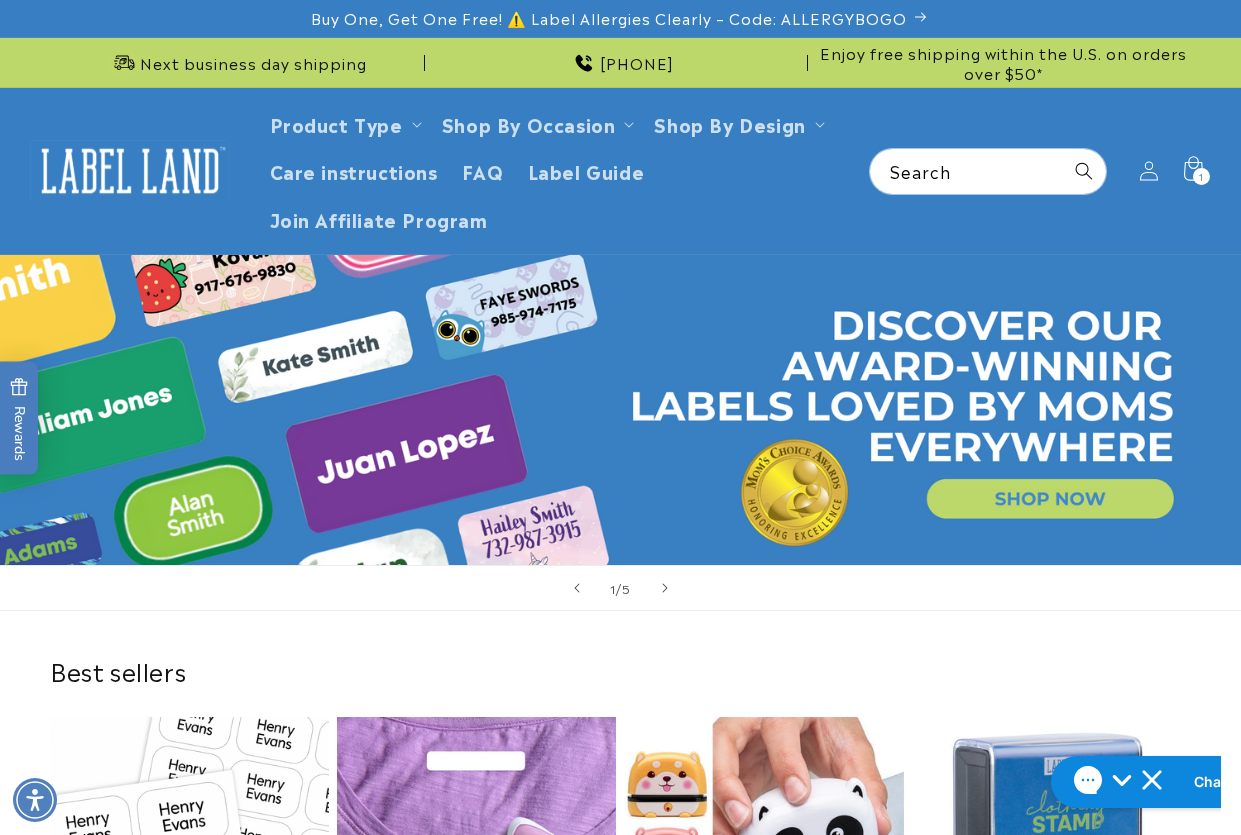 scroll, scrollTop: 0, scrollLeft: 0, axis: both 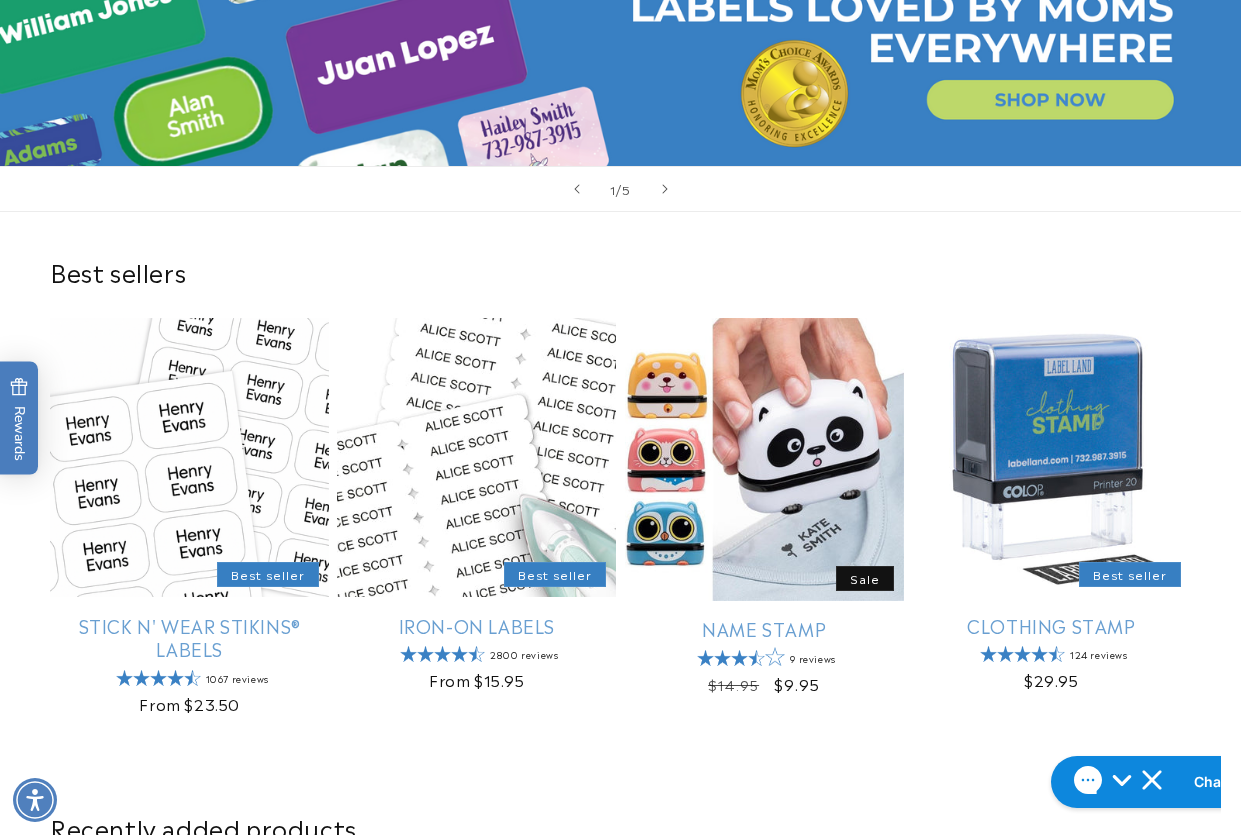 click on "Stick N' Wear Stikins® Labels
Best seller
Stick N' Wear Stikins® Labels
1067   reviews
Regular price
From $23.50
Regular price
Sale price
From $23.50
Unit price
/
per" at bounding box center [620, 525] 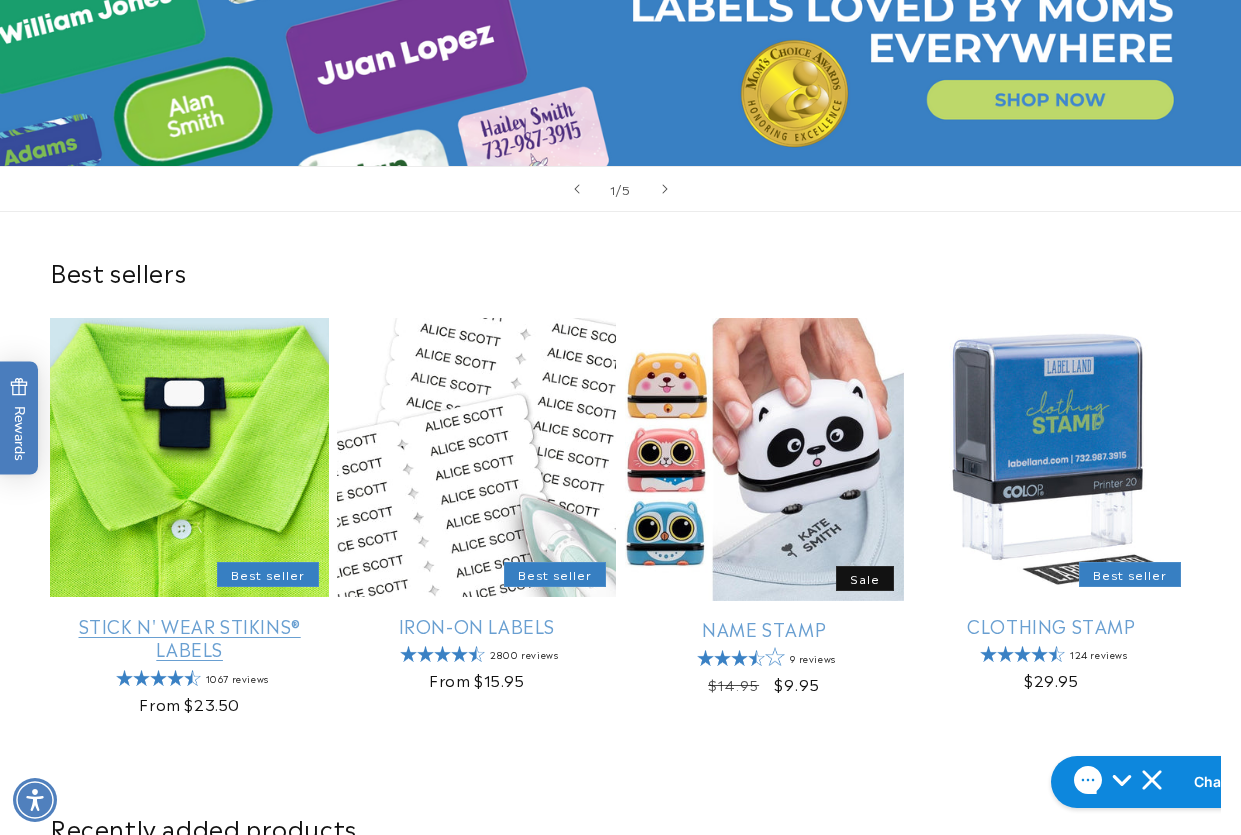 click on "Stick N' Wear Stikins® Labels" at bounding box center (189, 637) 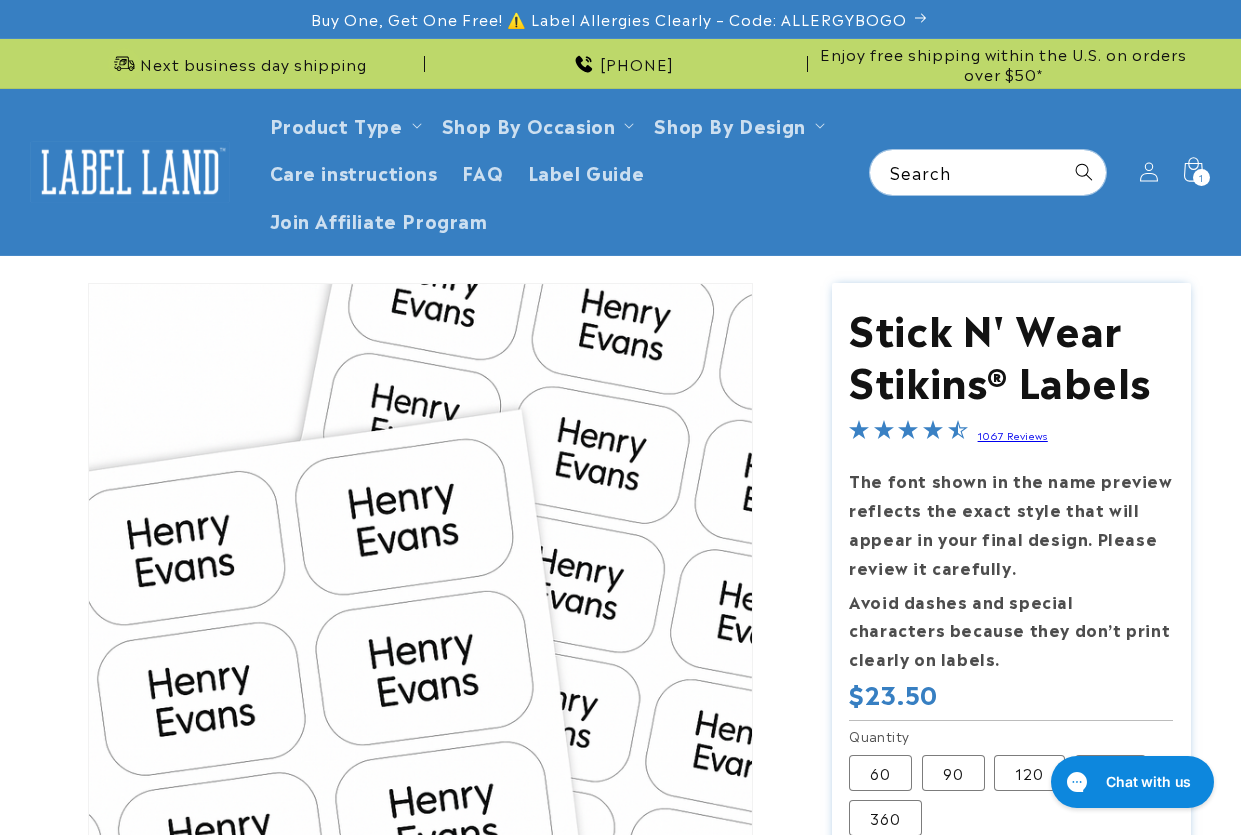 scroll, scrollTop: 0, scrollLeft: 0, axis: both 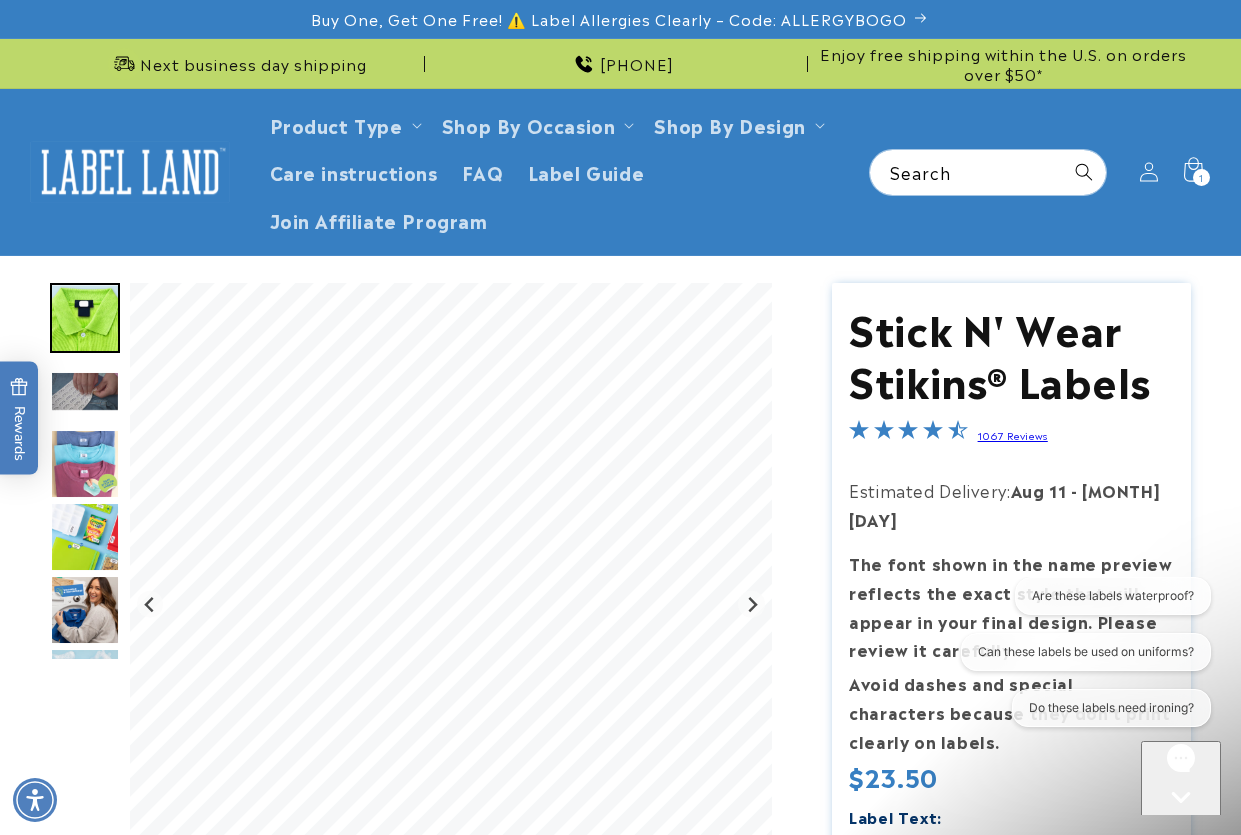 click at bounding box center (620, 974) 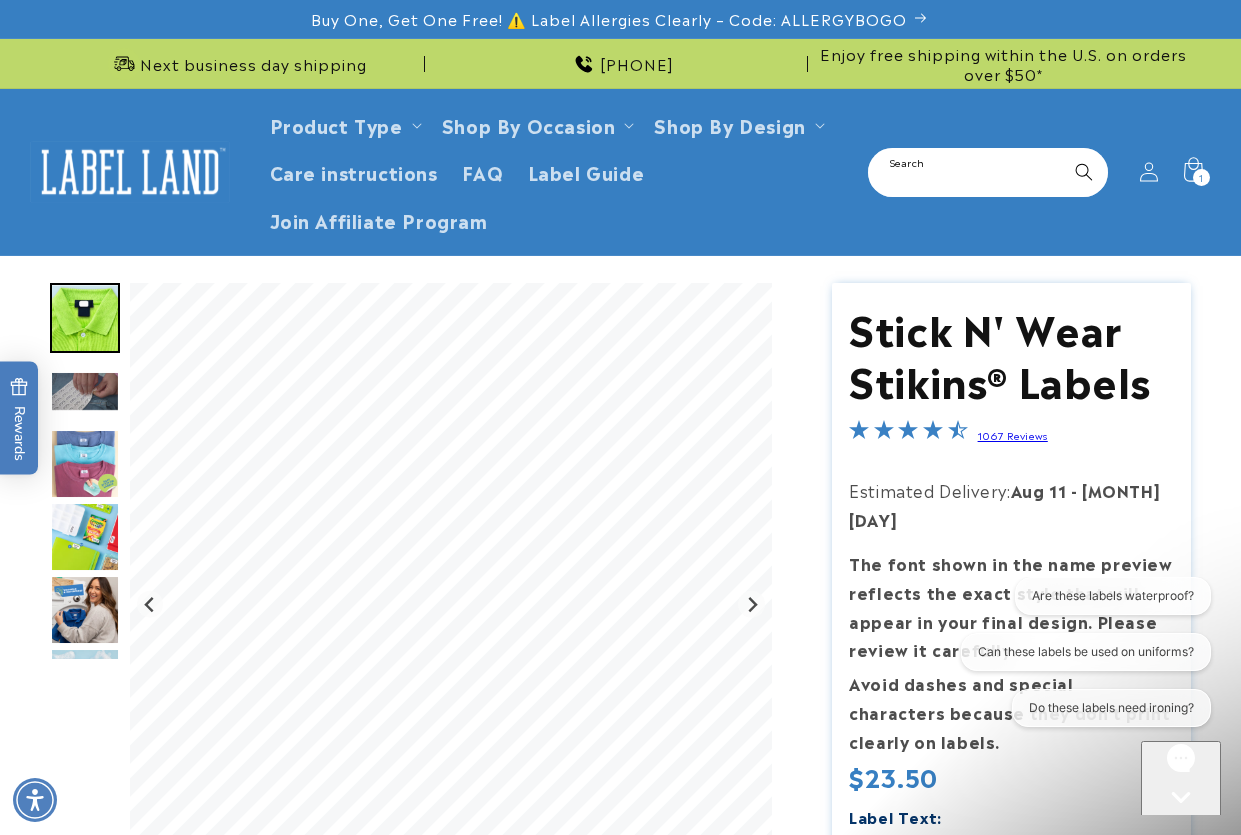 click on "Search" at bounding box center [988, 172] 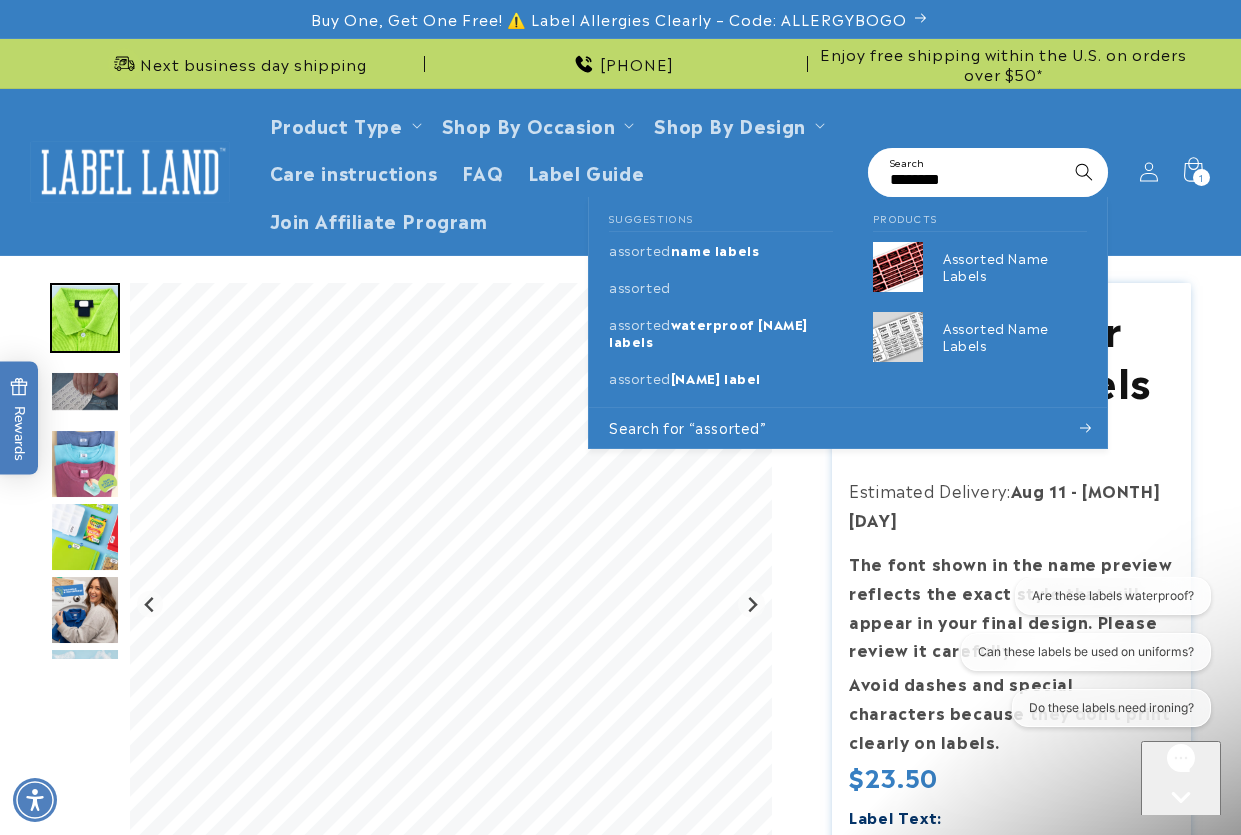 type on "********" 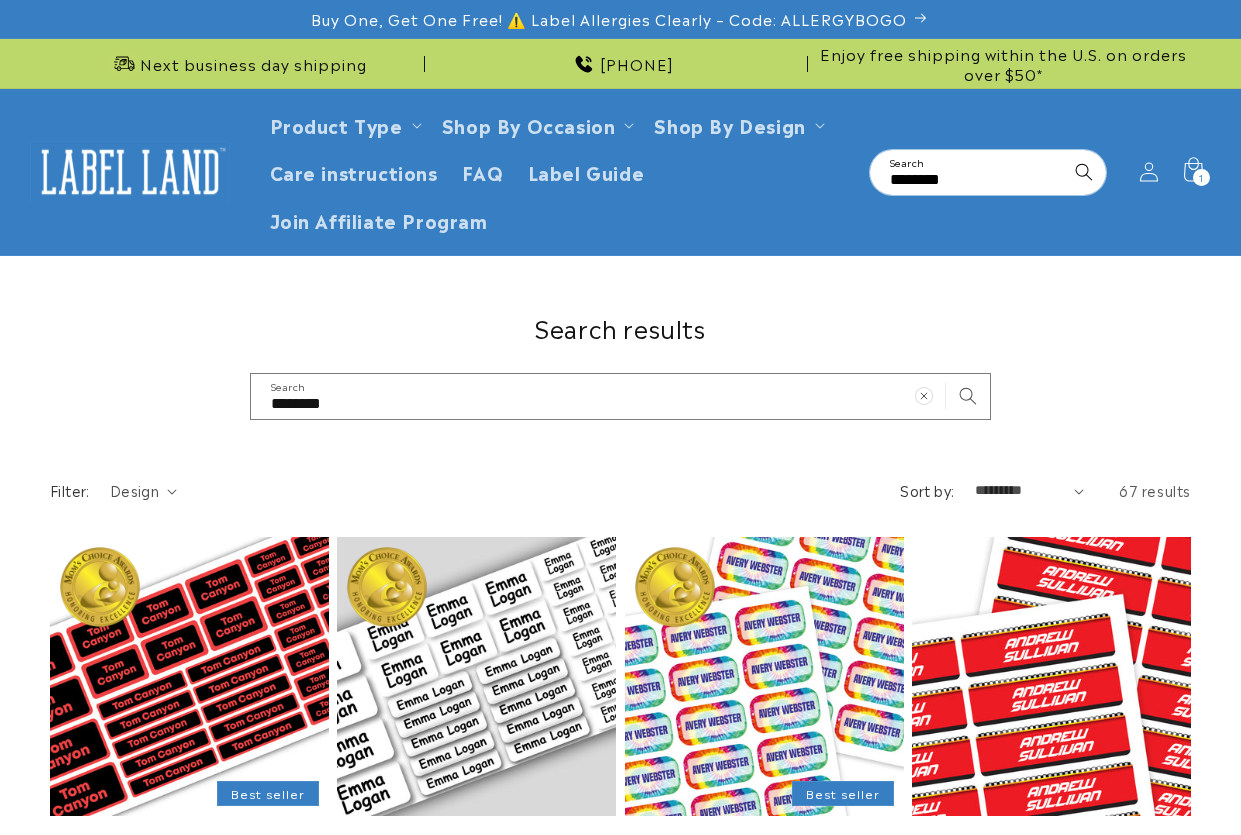scroll, scrollTop: 0, scrollLeft: 0, axis: both 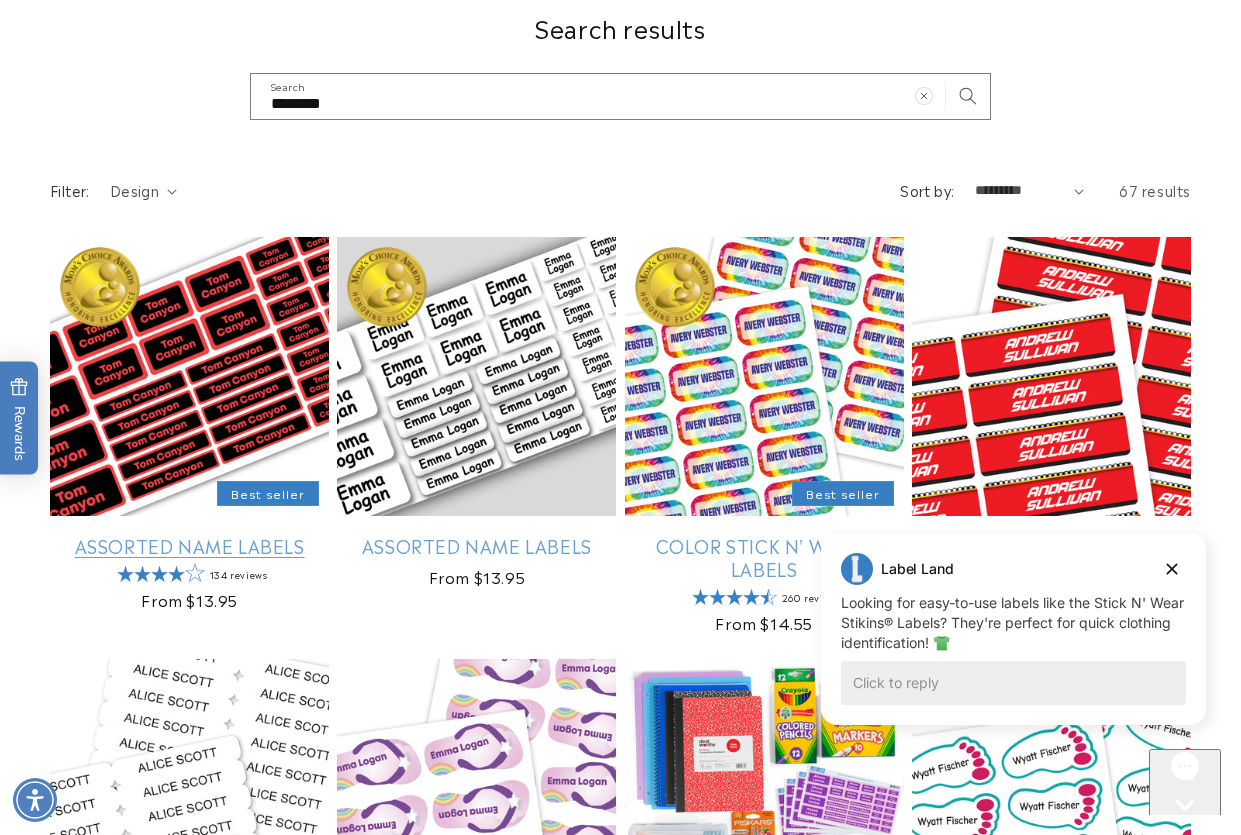 click on "Assorted Name Labels" at bounding box center (189, 545) 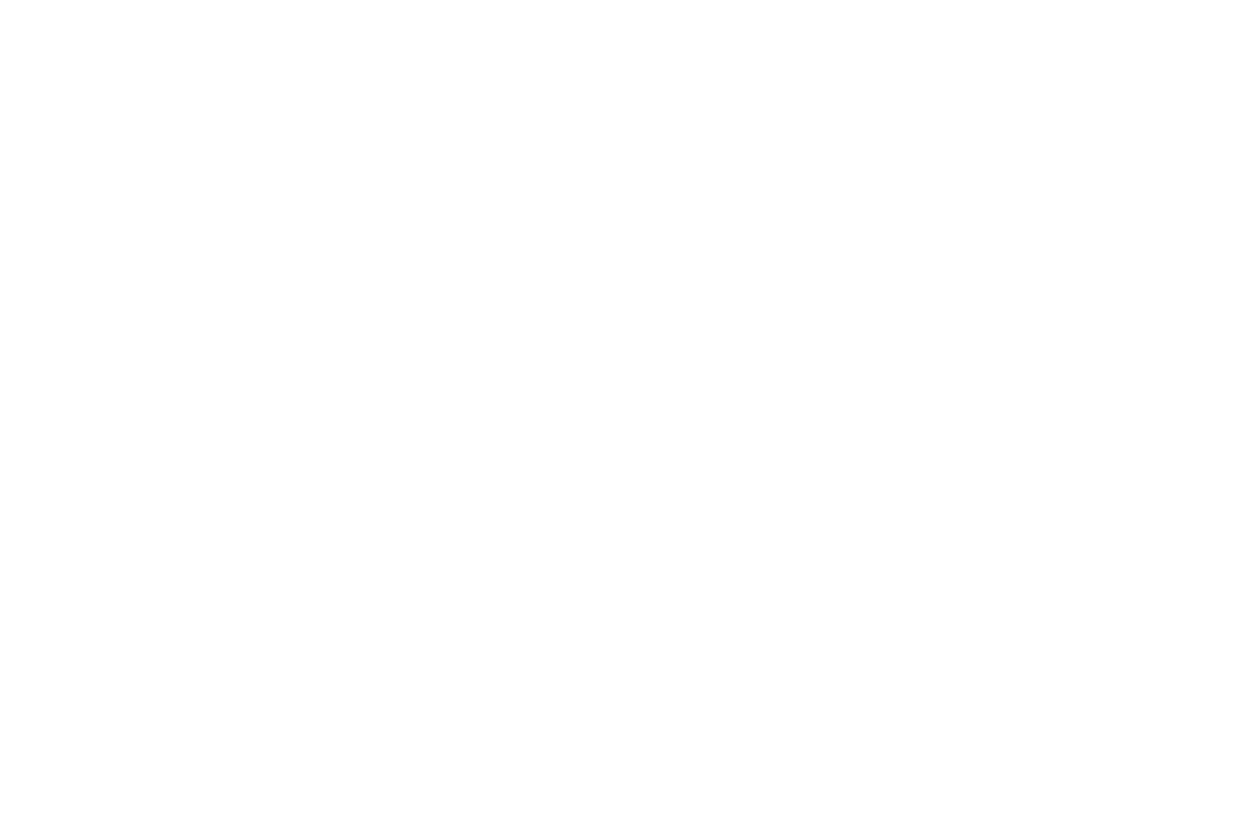 scroll, scrollTop: 0, scrollLeft: 0, axis: both 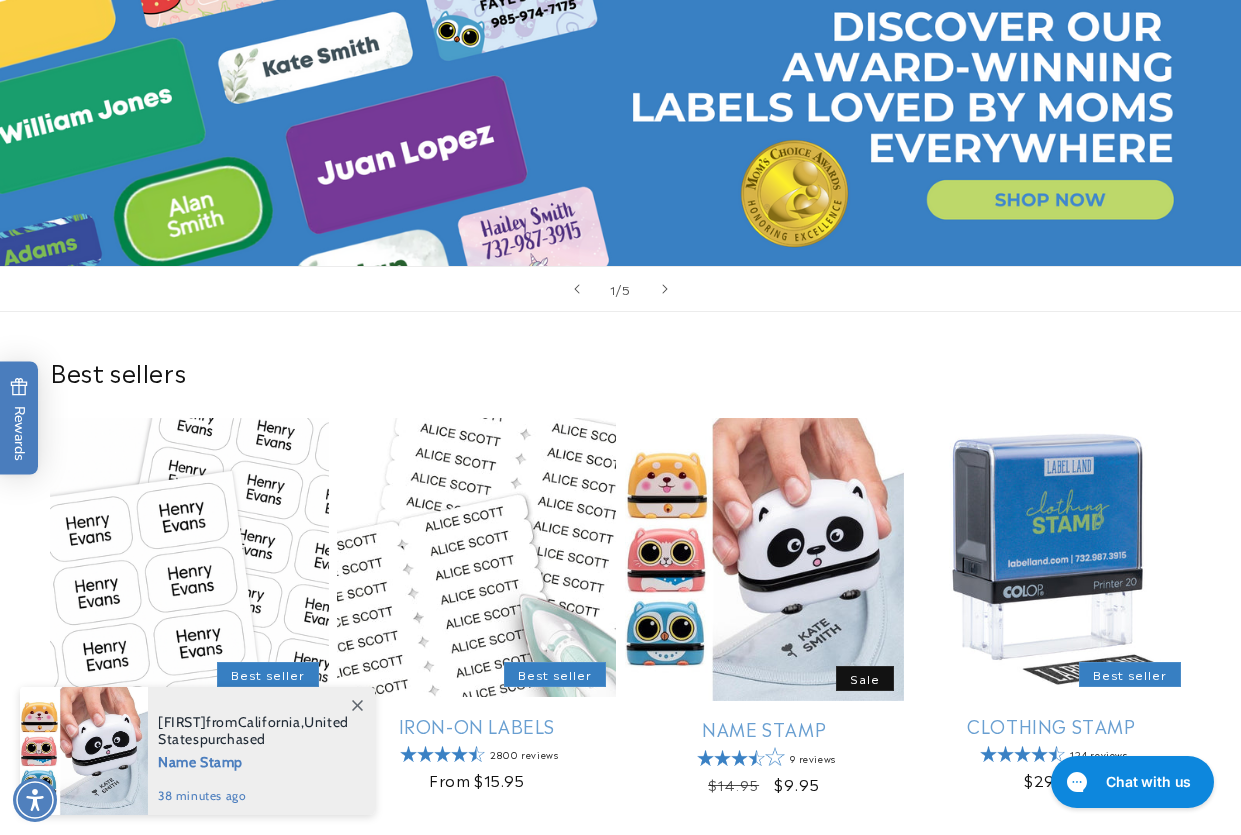 click 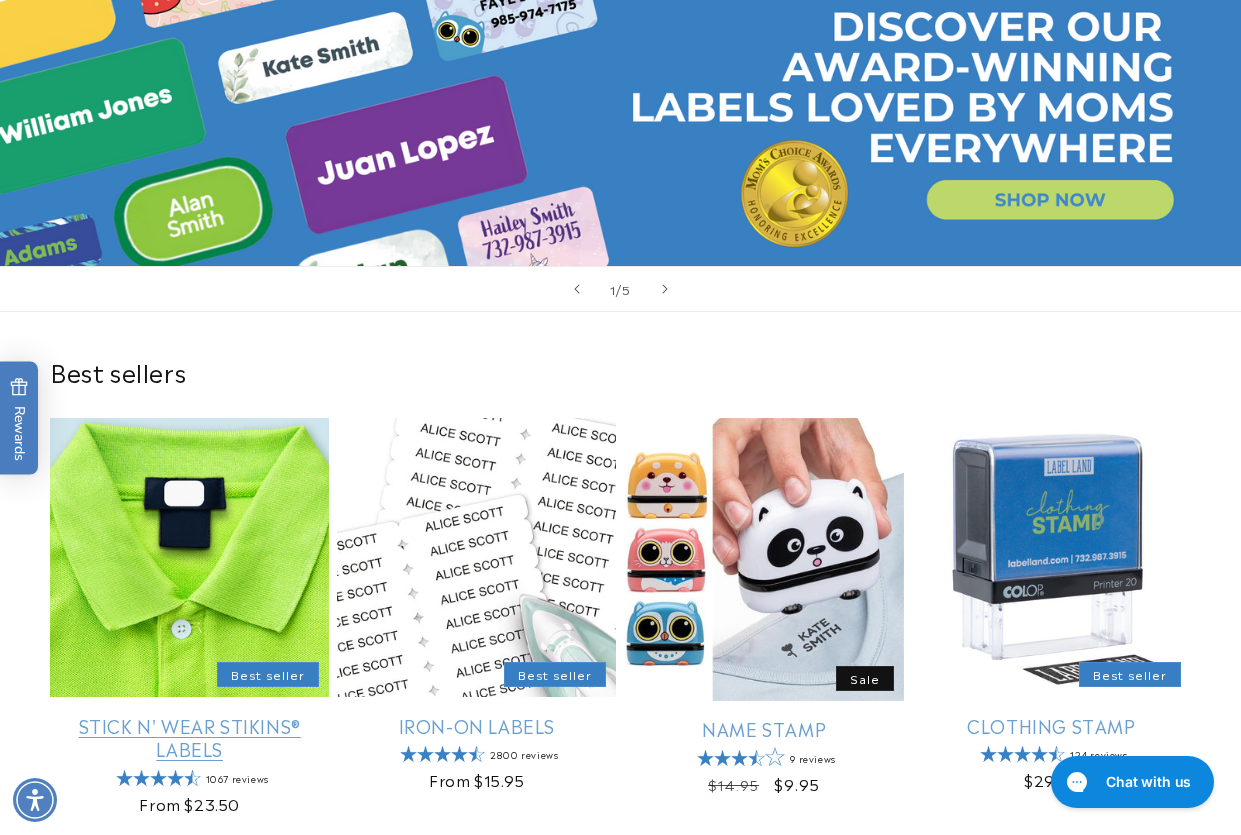 click on "Stick N' Wear Stikins® Labels" at bounding box center [189, 737] 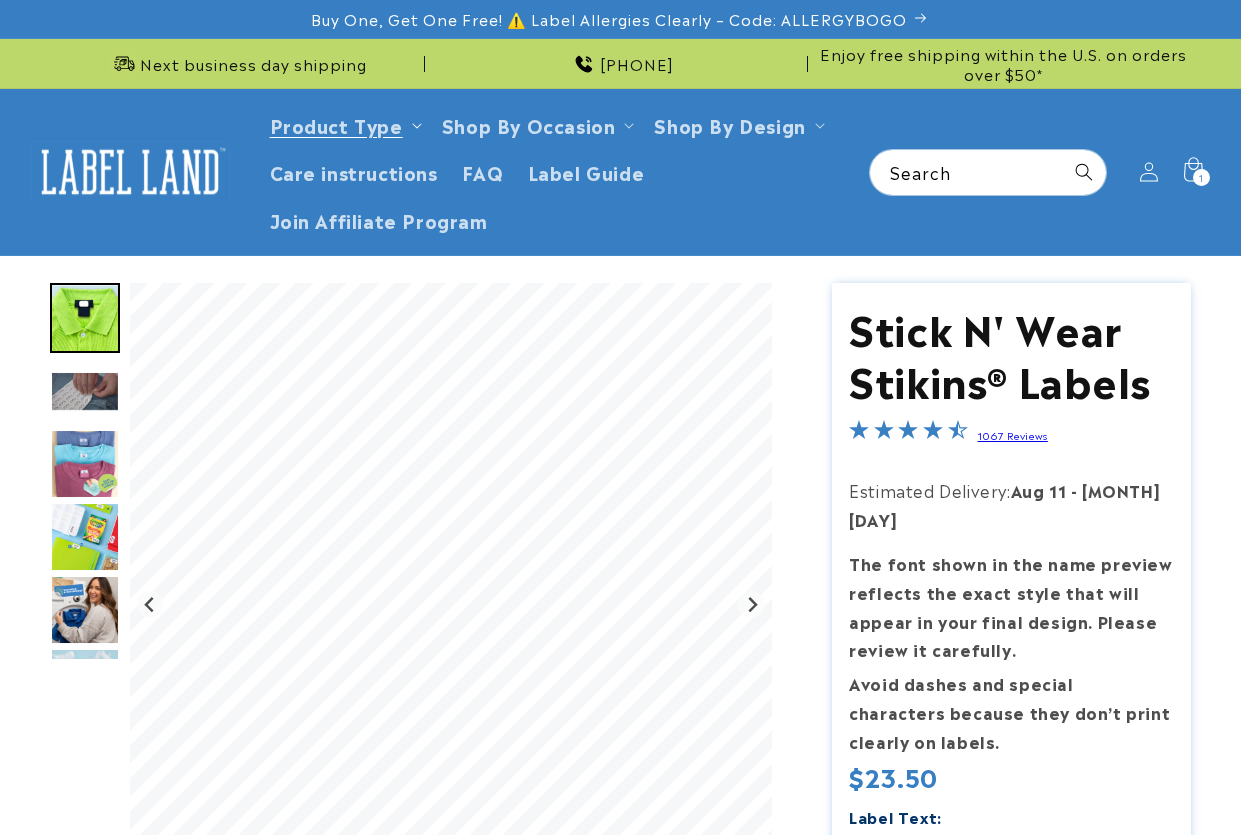 scroll, scrollTop: 0, scrollLeft: 0, axis: both 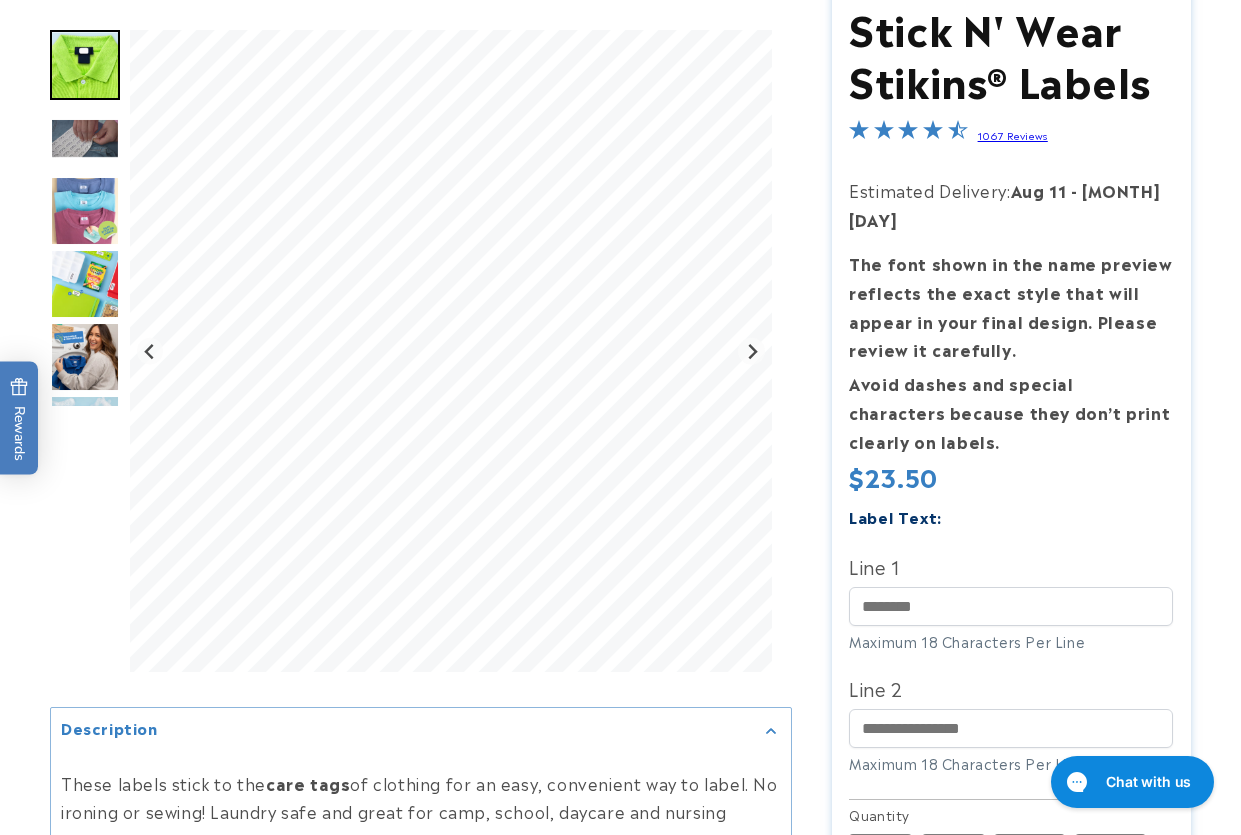 click at bounding box center (620, 674) 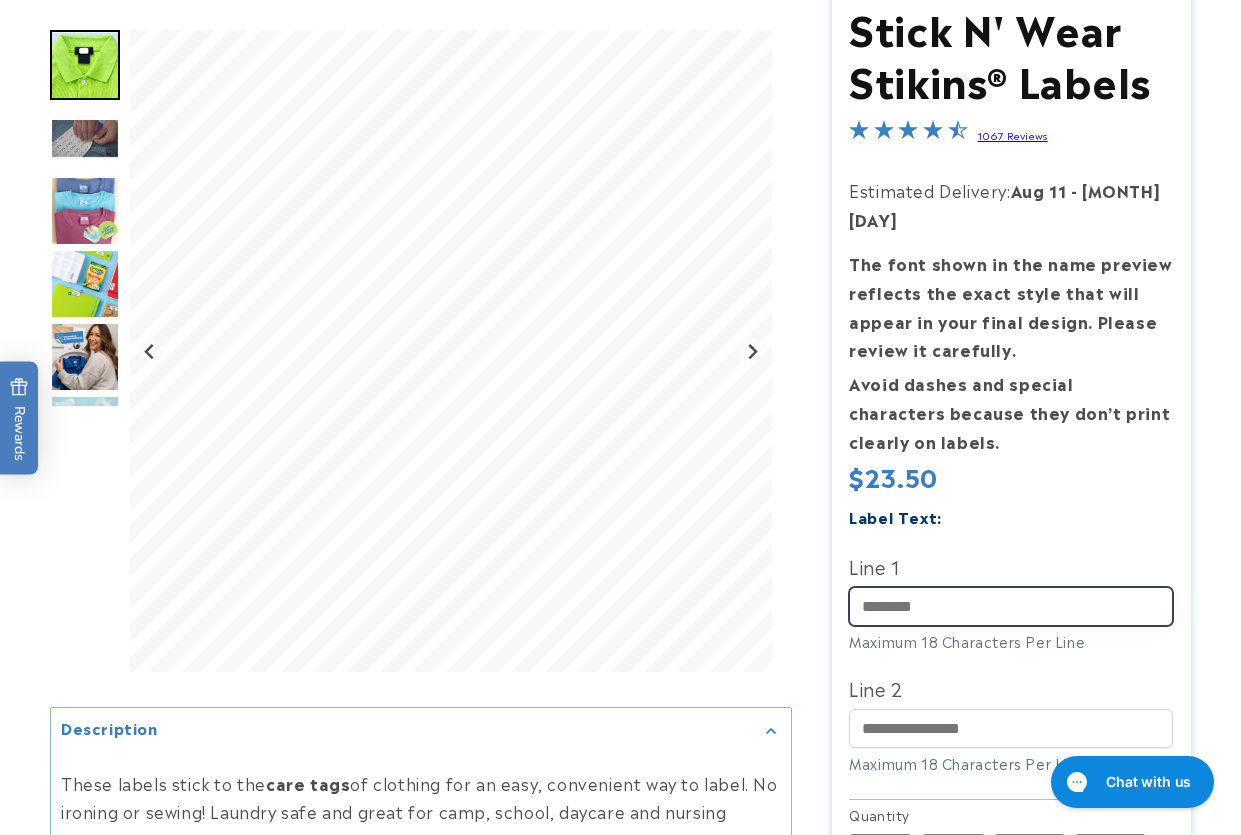 click on "Line 1" at bounding box center (1011, 606) 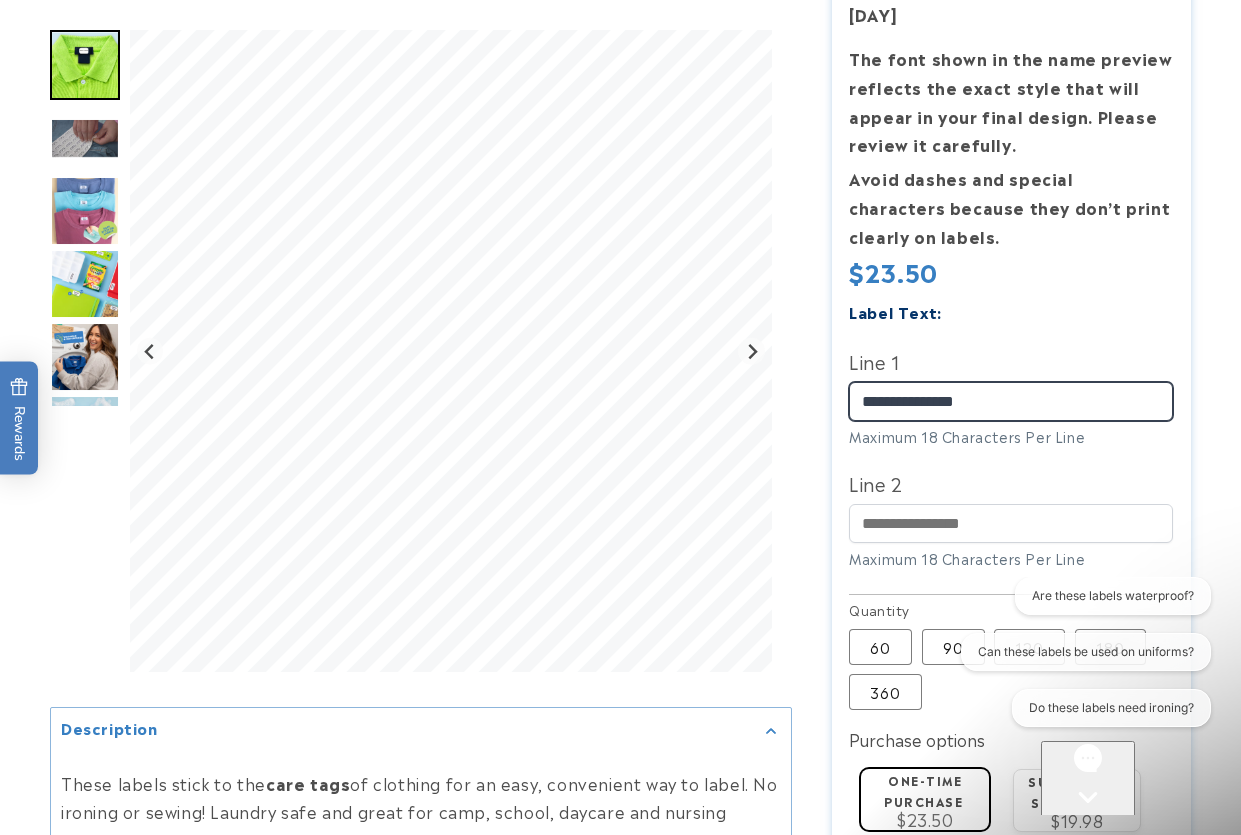 scroll, scrollTop: 900, scrollLeft: 0, axis: vertical 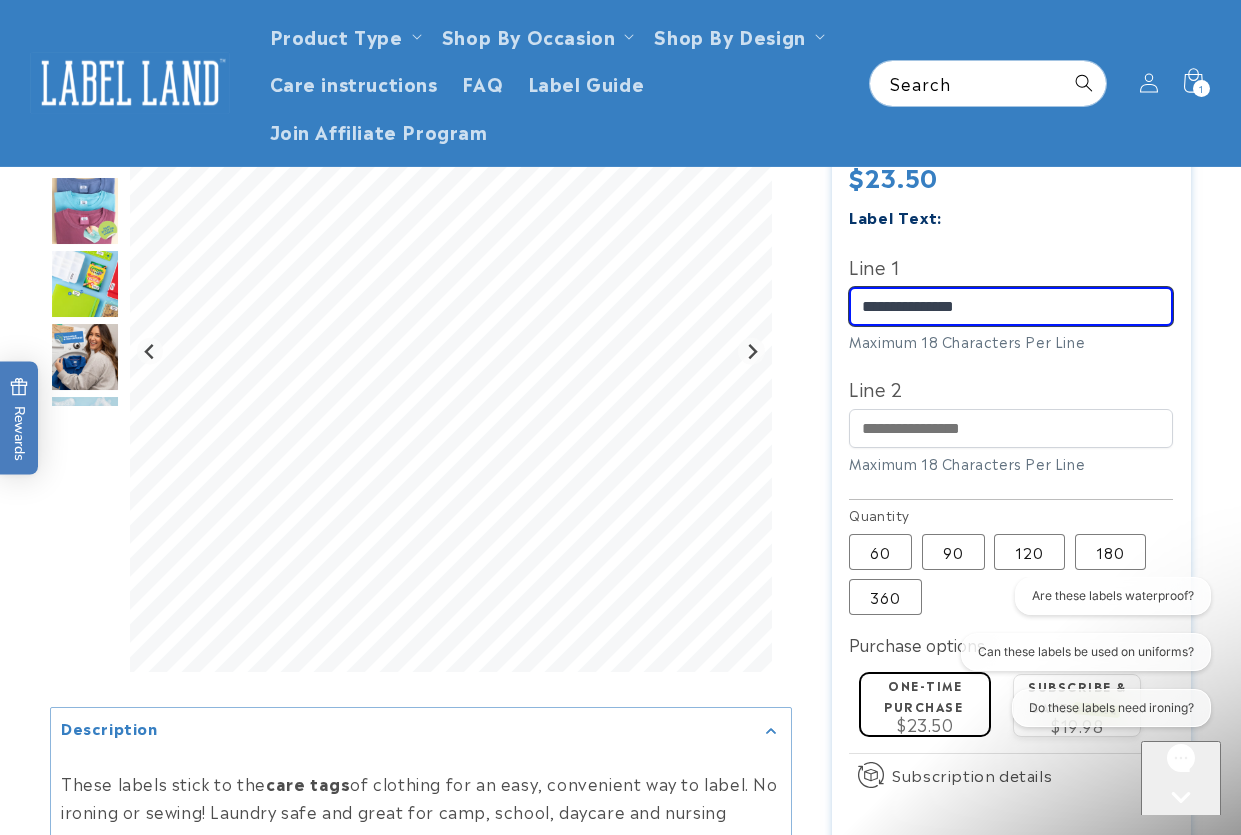 drag, startPoint x: 932, startPoint y: 267, endPoint x: 915, endPoint y: 270, distance: 17.262676 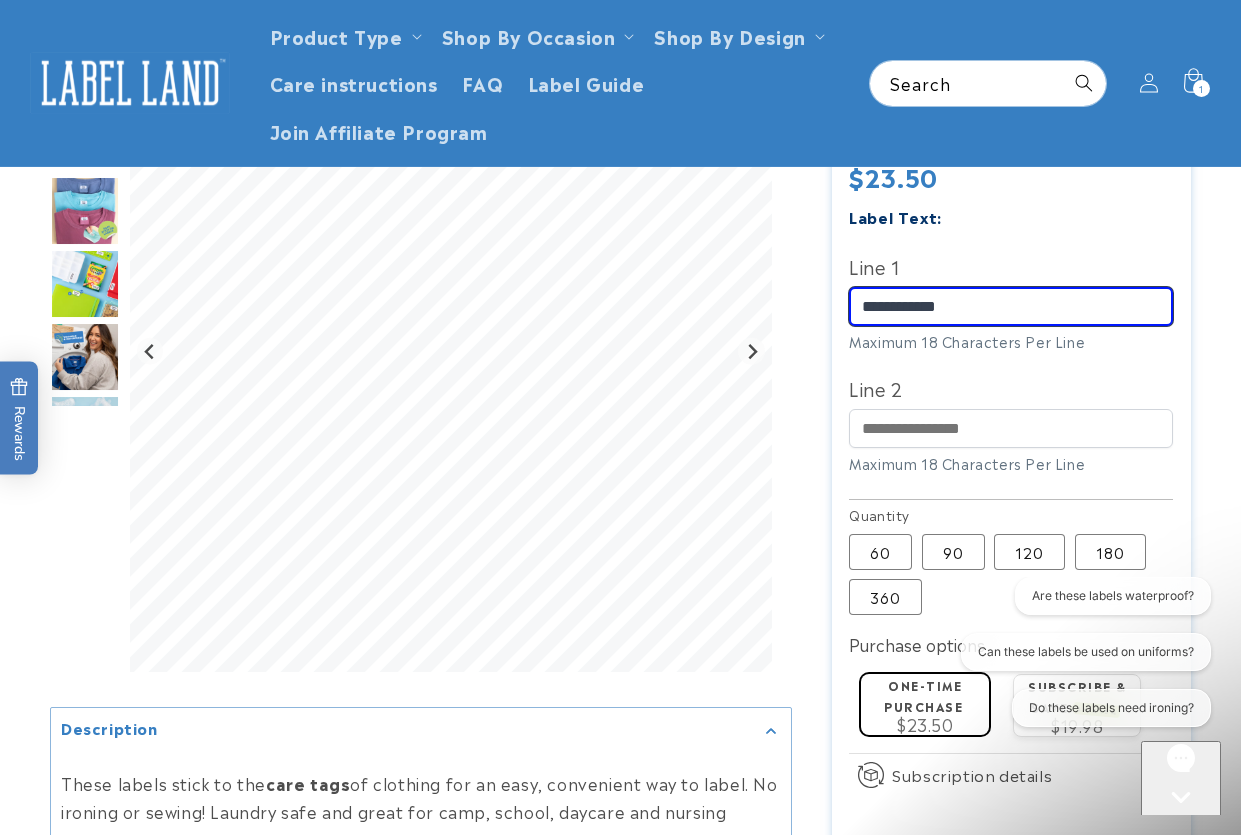 type on "**********" 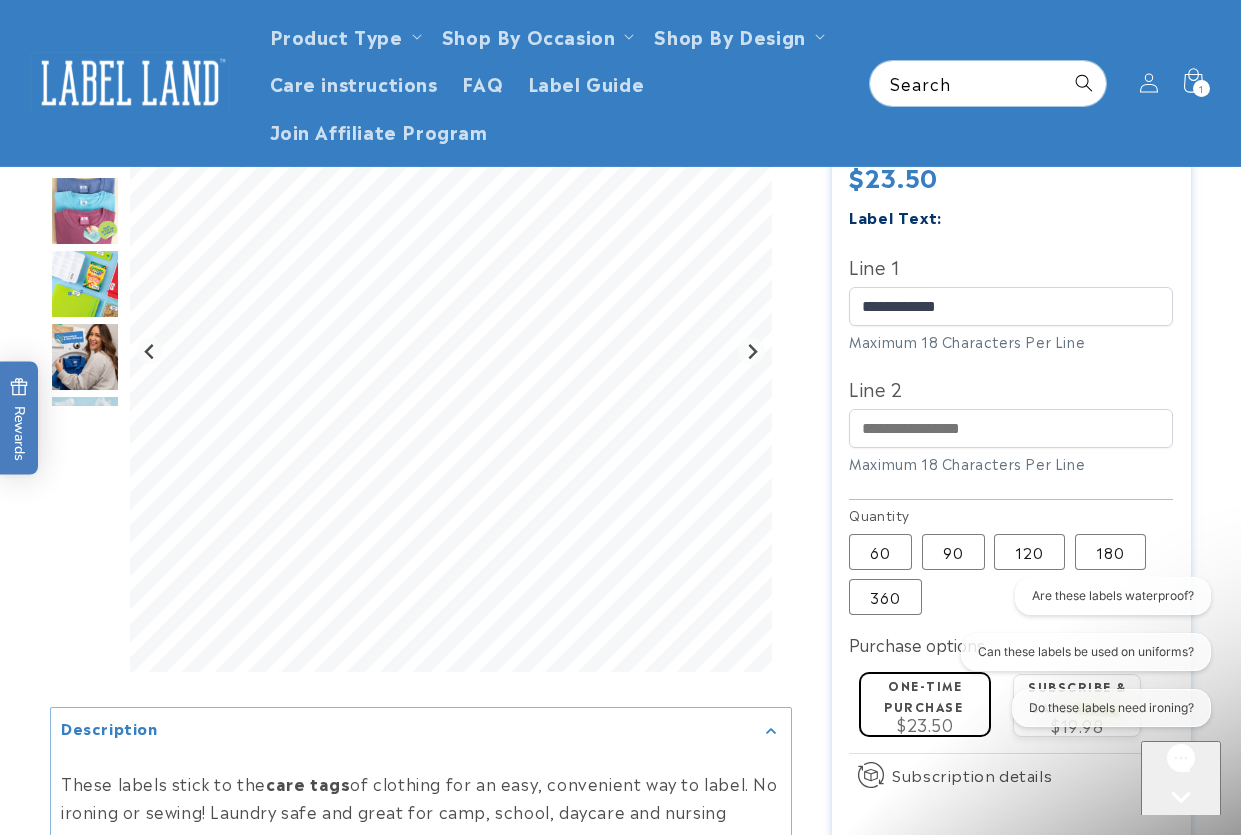 click at bounding box center (620, 374) 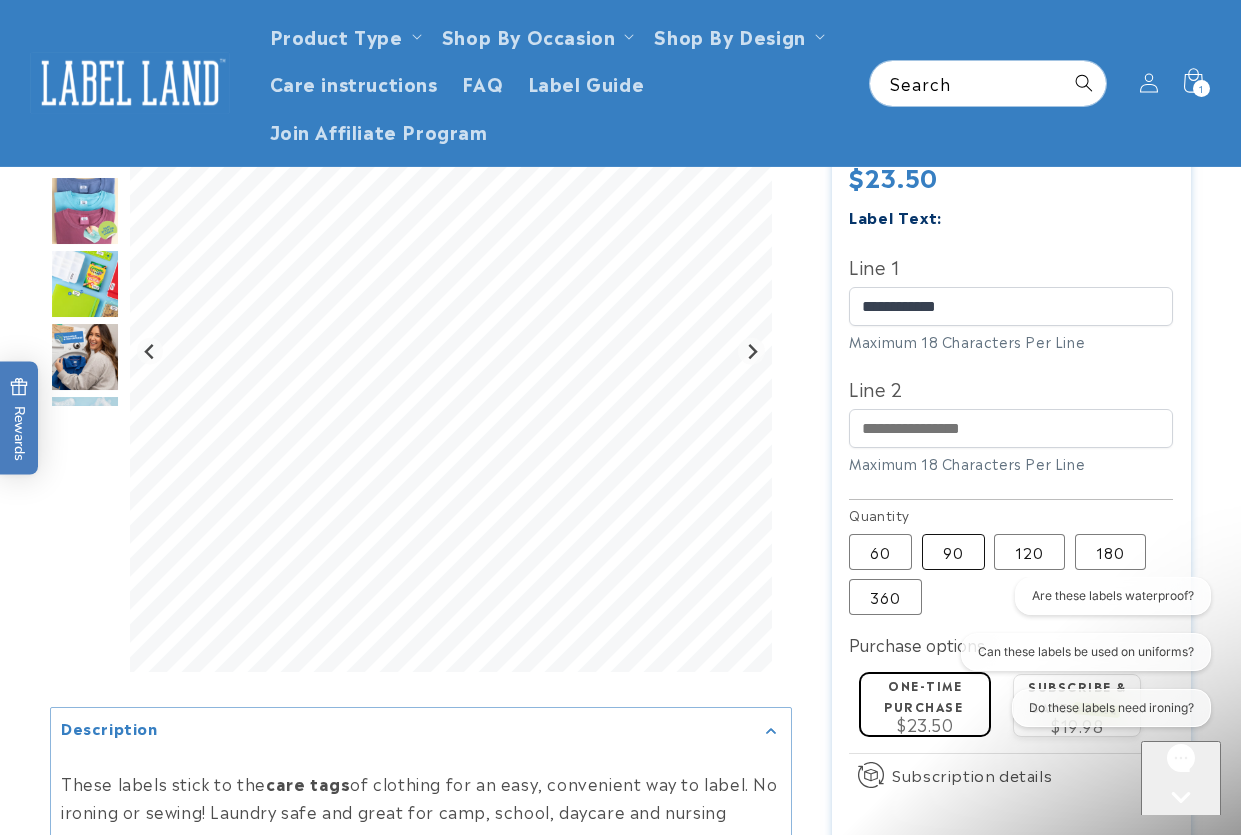 click on "90 Variant sold out or unavailable" at bounding box center (953, 552) 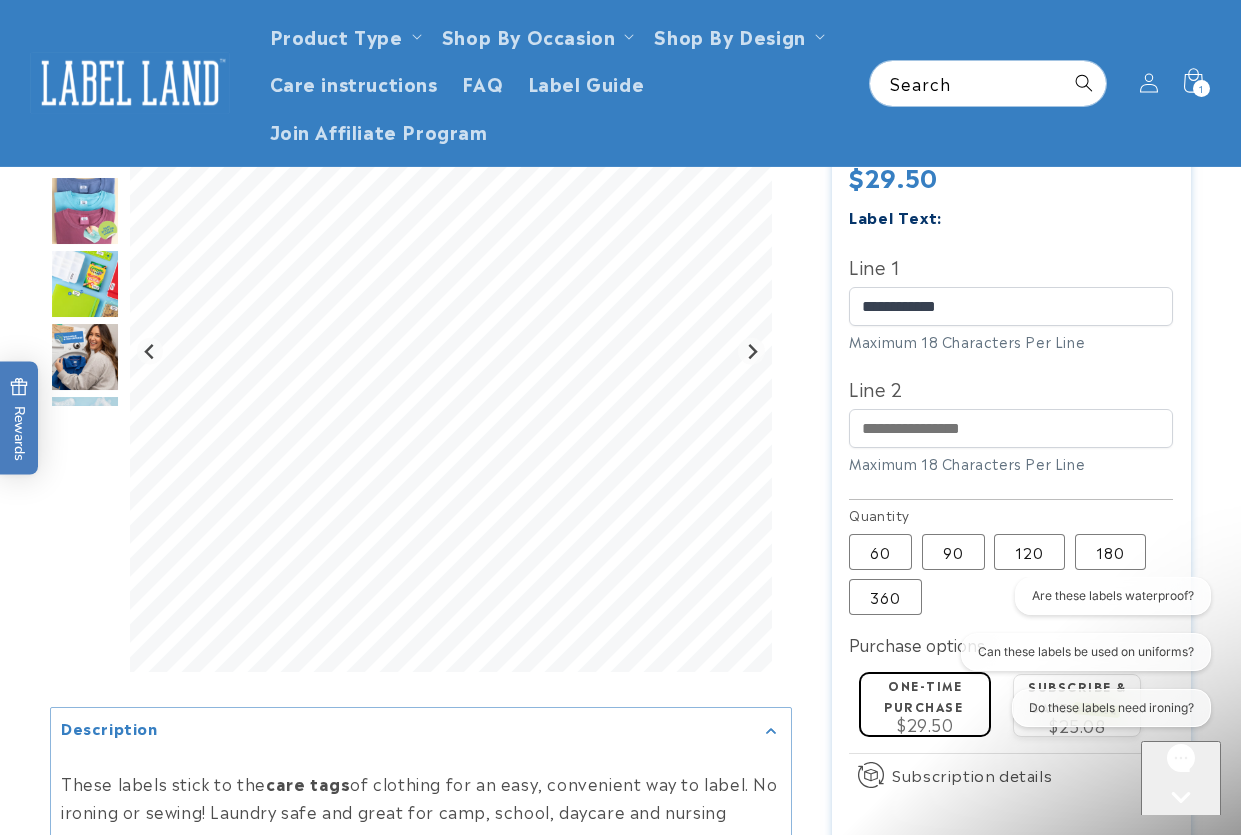 type 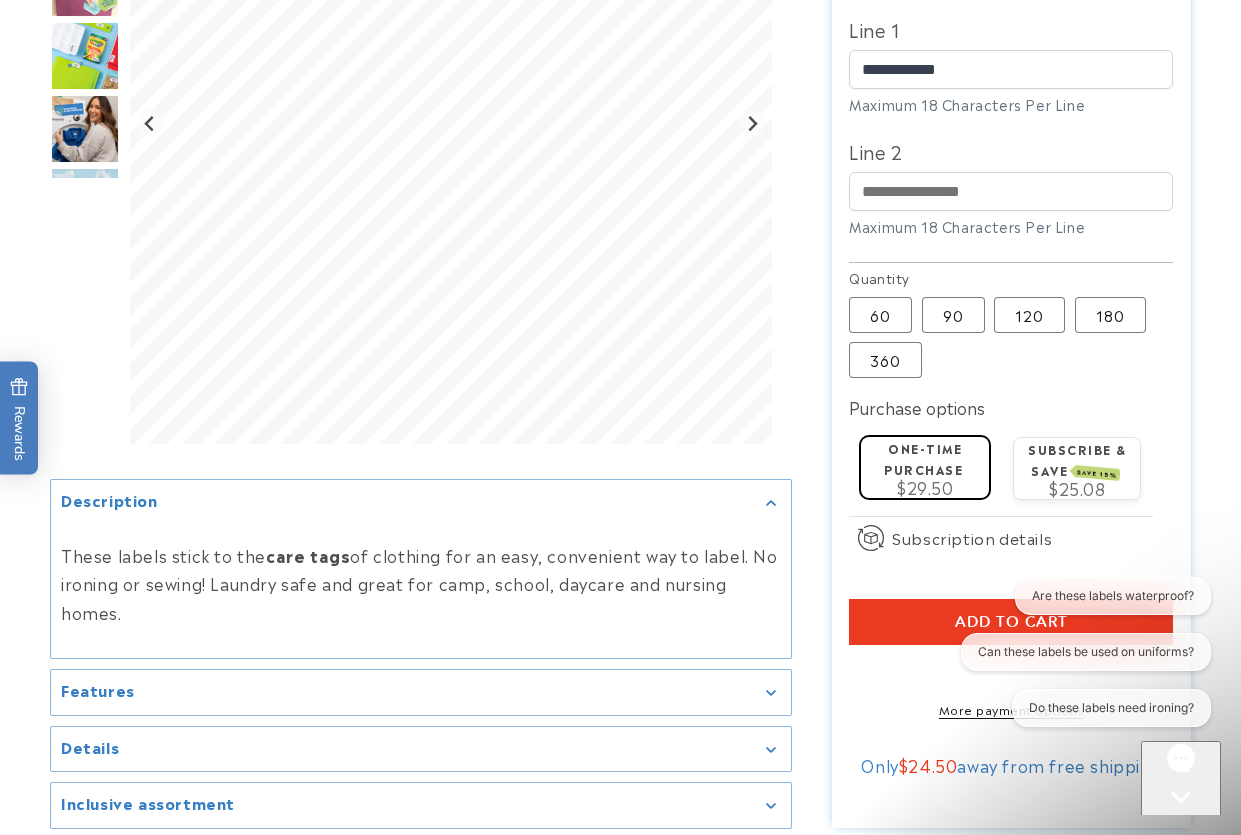 scroll, scrollTop: 900, scrollLeft: 0, axis: vertical 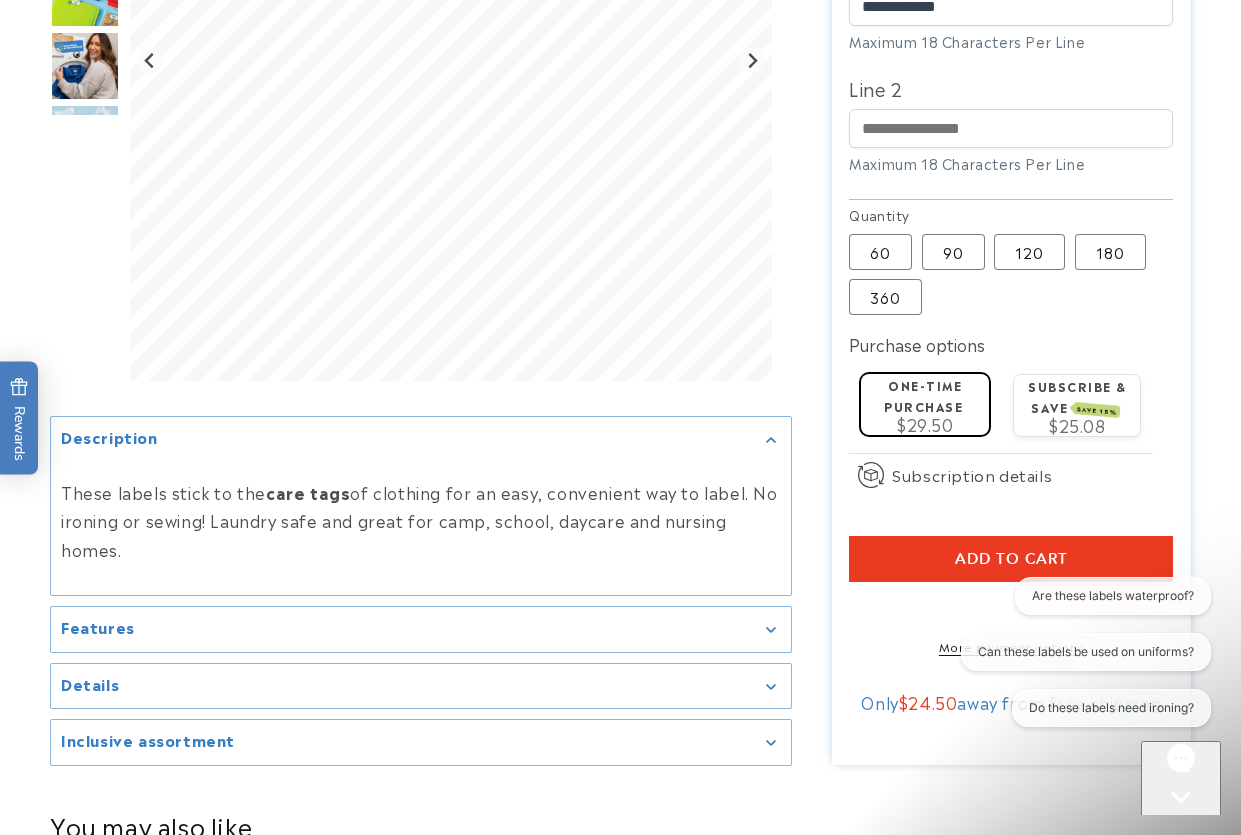 click on "Add to cart" at bounding box center [1011, 559] 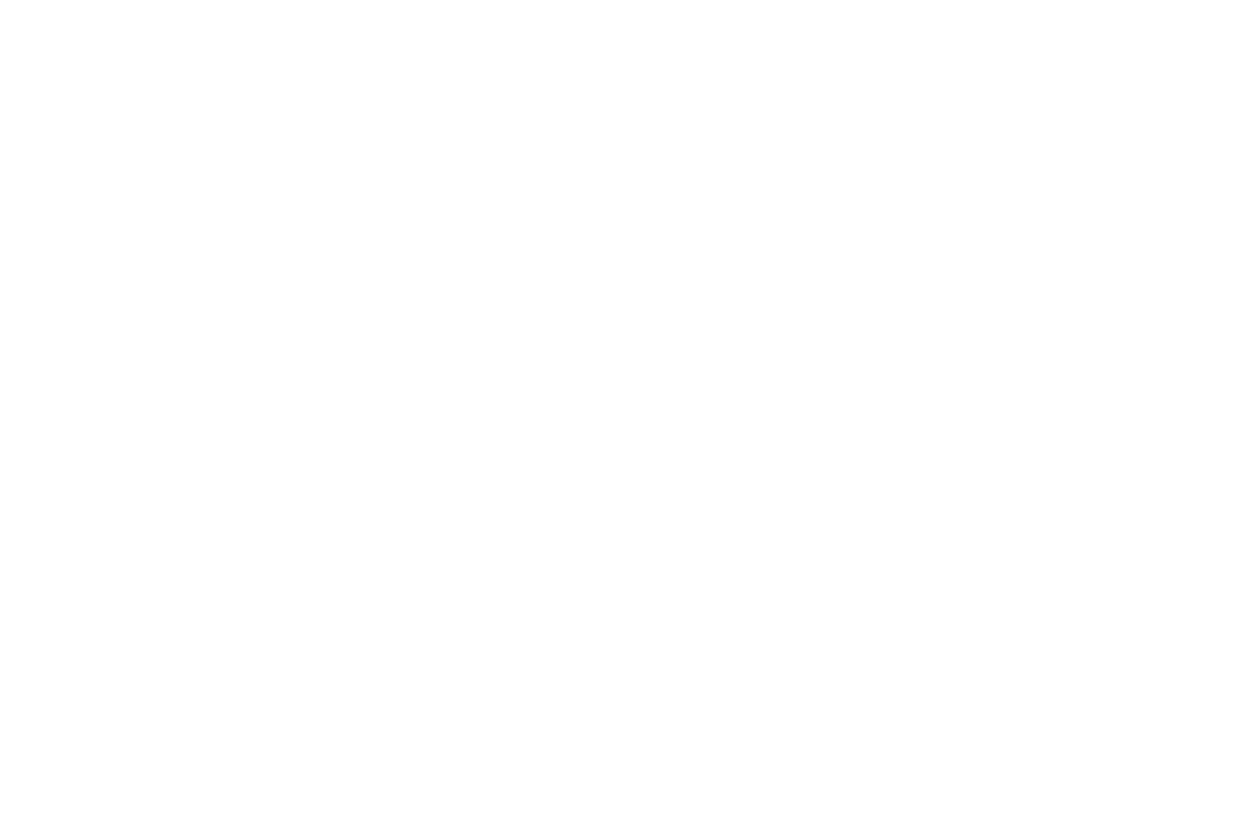scroll, scrollTop: 0, scrollLeft: 0, axis: both 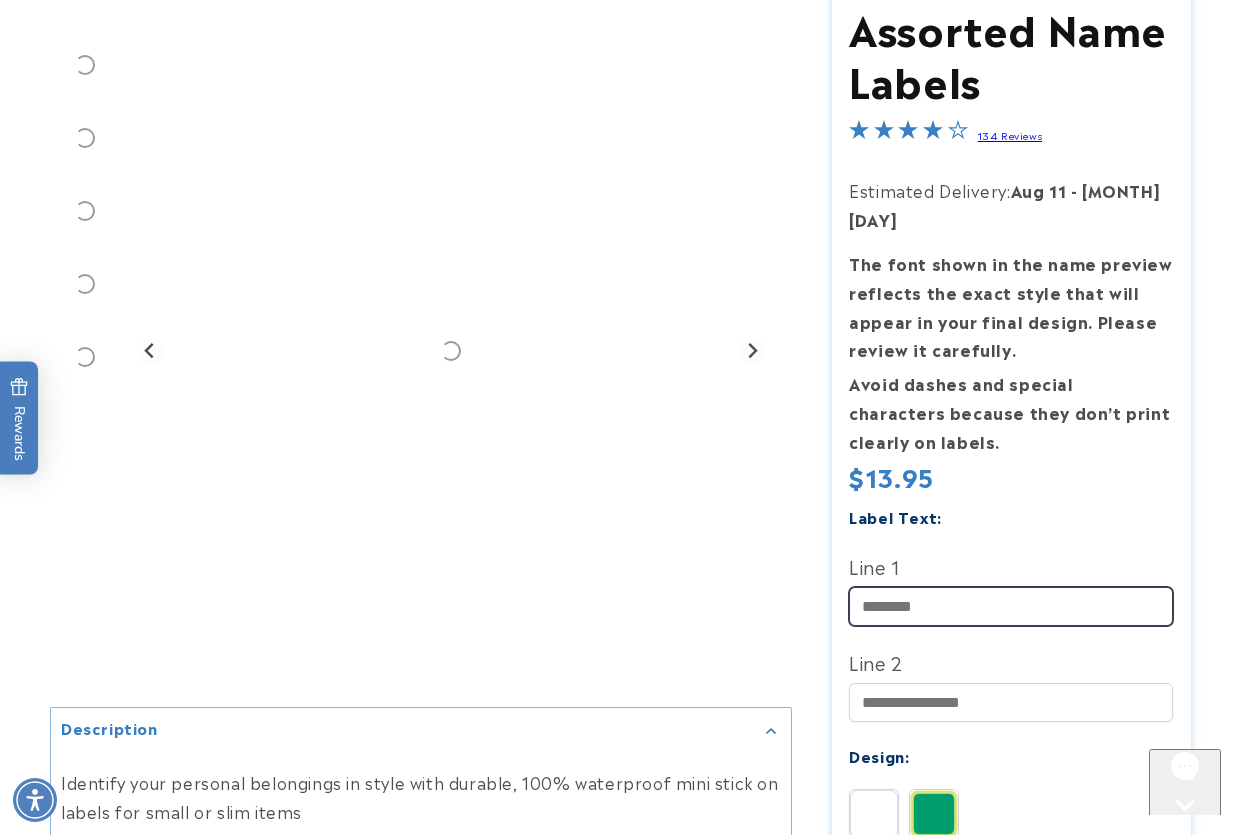 drag, startPoint x: 911, startPoint y: 574, endPoint x: 899, endPoint y: 578, distance: 12.649111 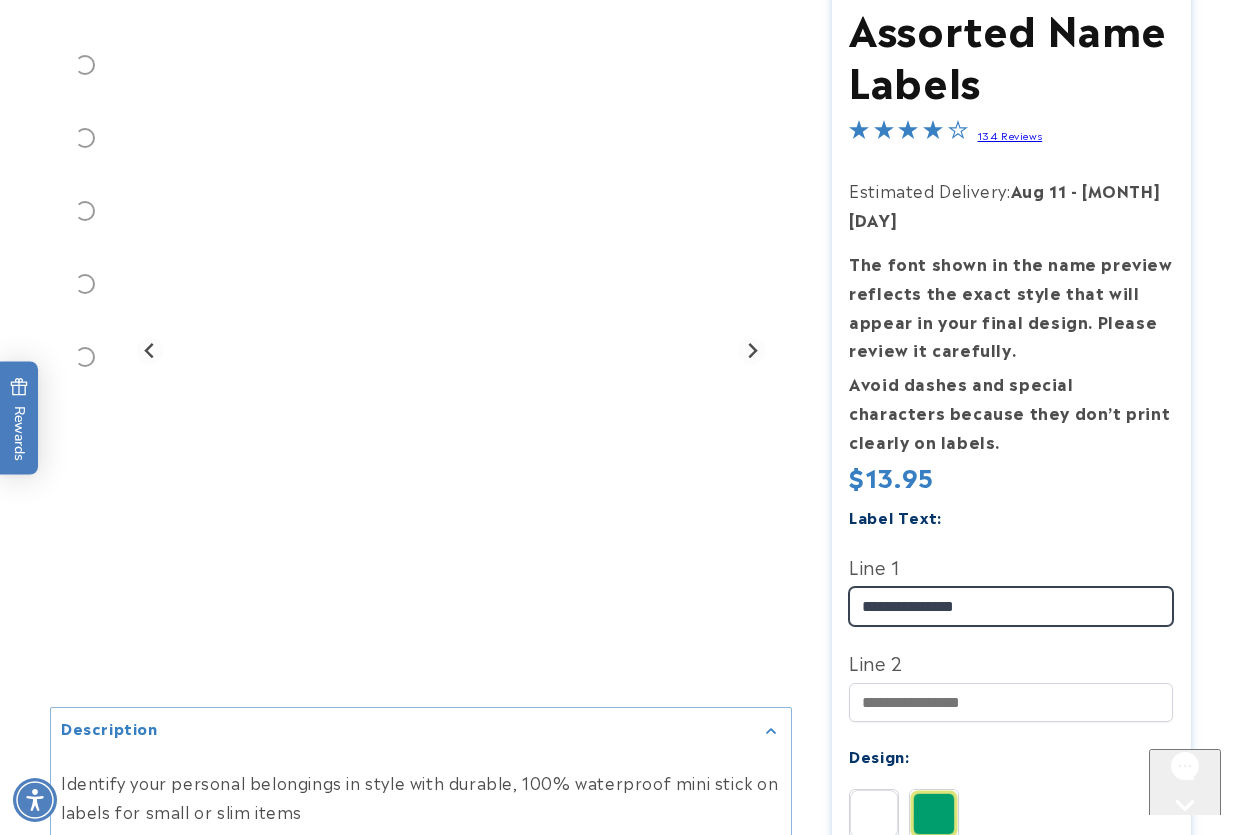 type on "**********" 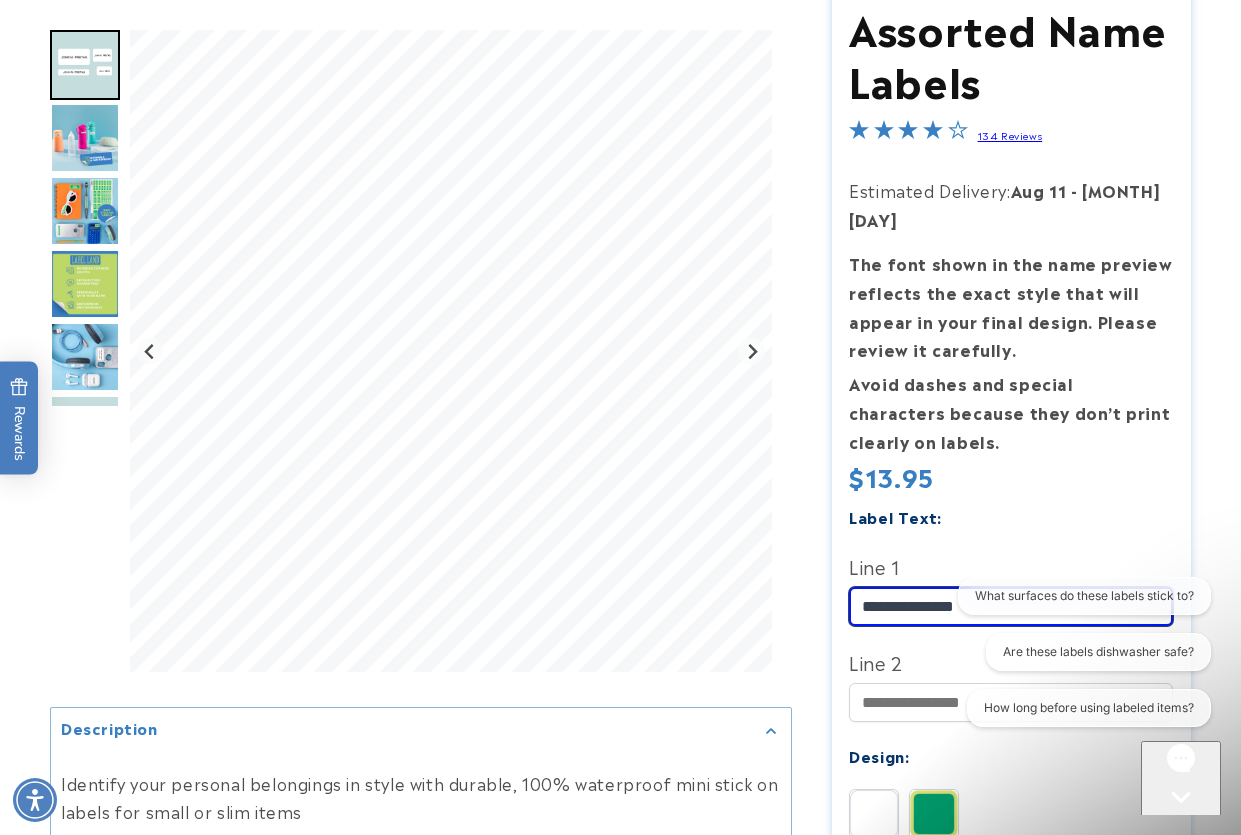 scroll, scrollTop: 0, scrollLeft: 0, axis: both 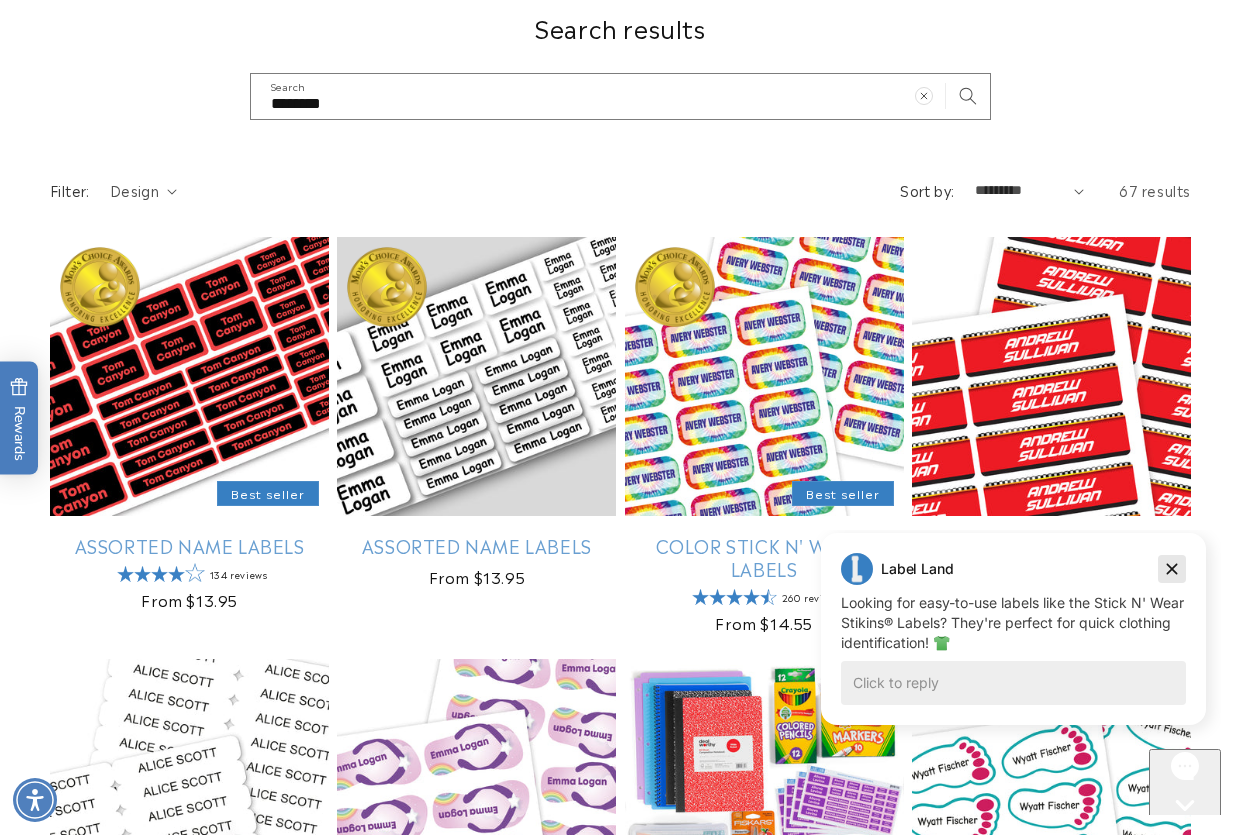 click 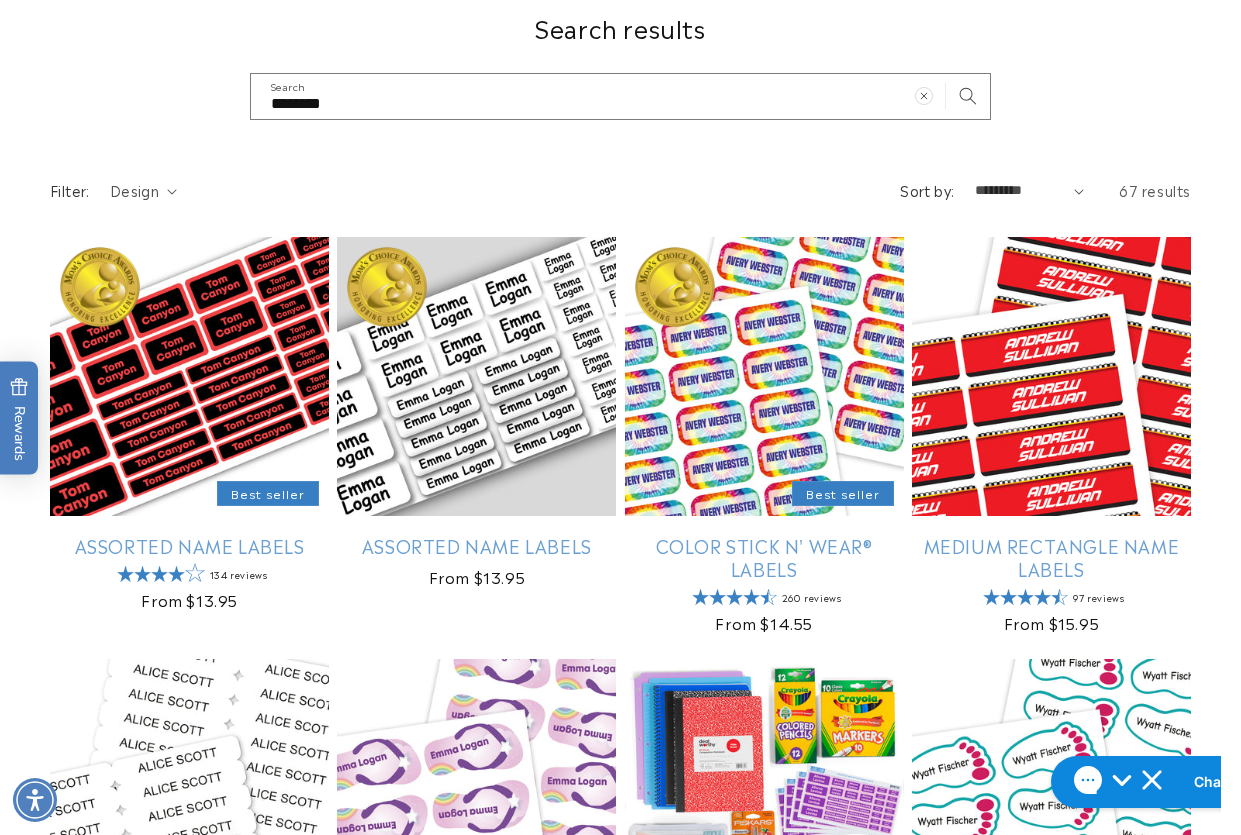 click on "Search results
********
Search" at bounding box center (620, 66) 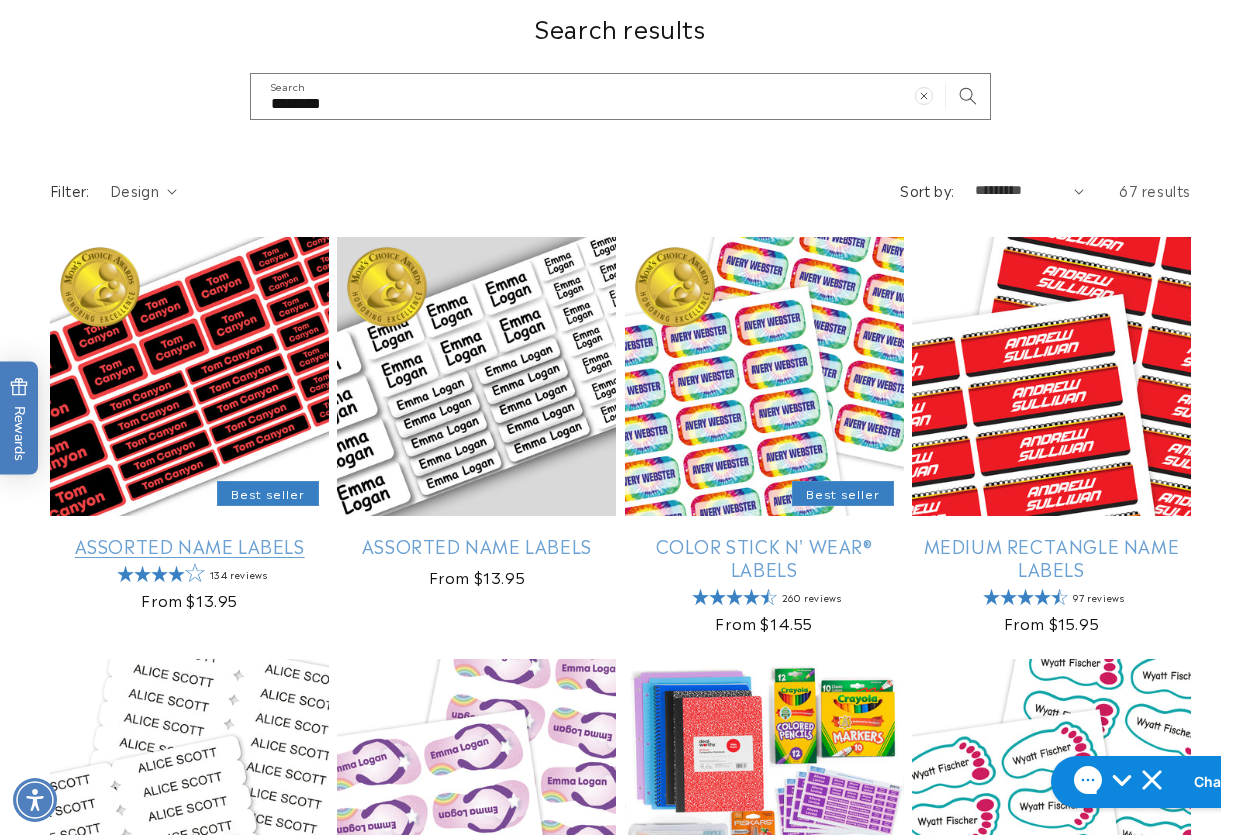 click on "Assorted Name Labels" at bounding box center (189, 545) 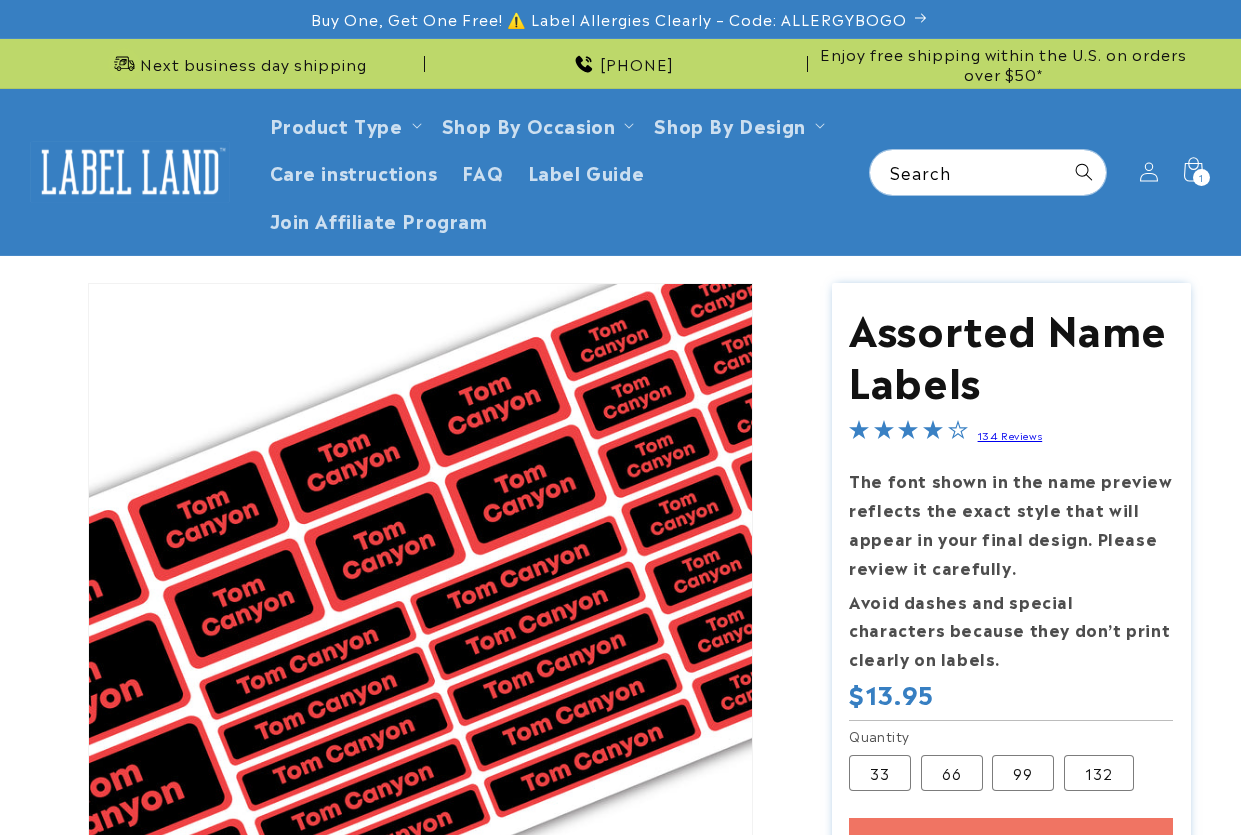 scroll, scrollTop: 0, scrollLeft: 0, axis: both 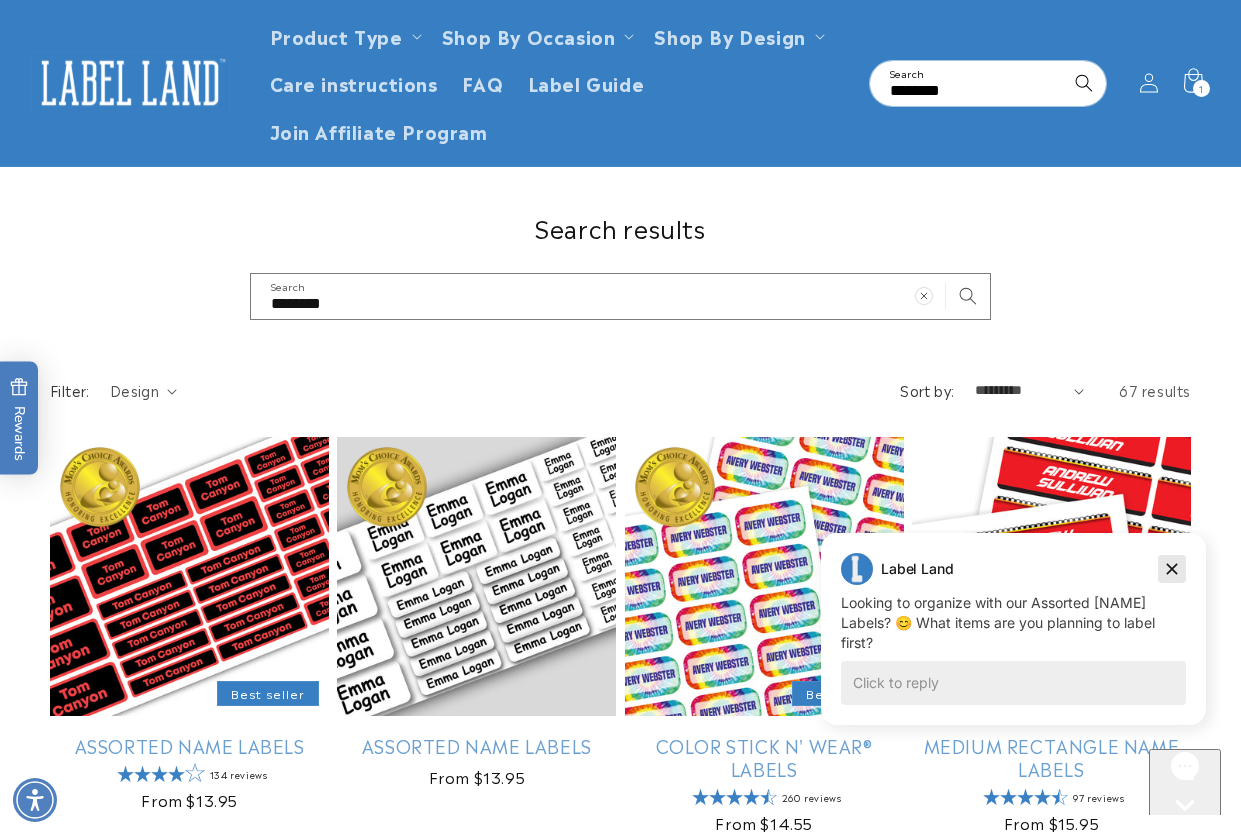 click 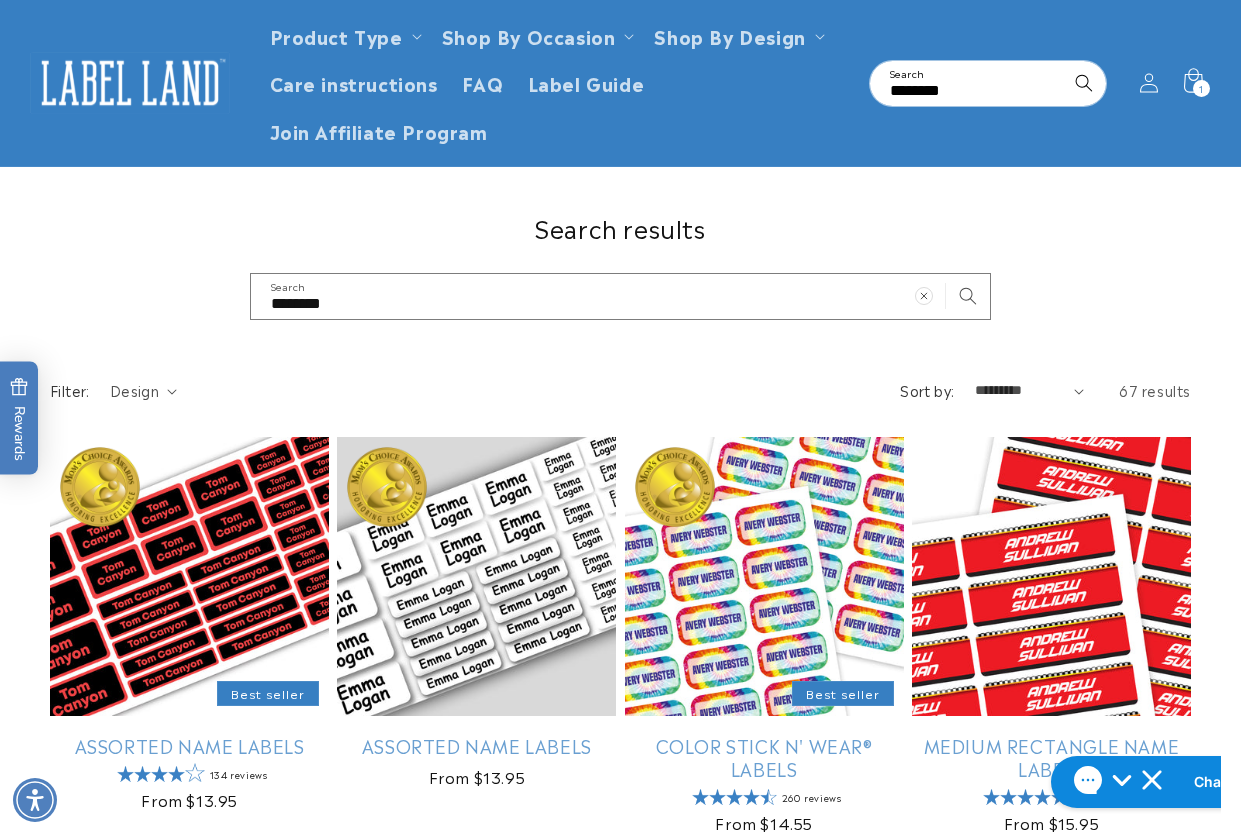 click on "Search results
********
Search" at bounding box center [620, 266] 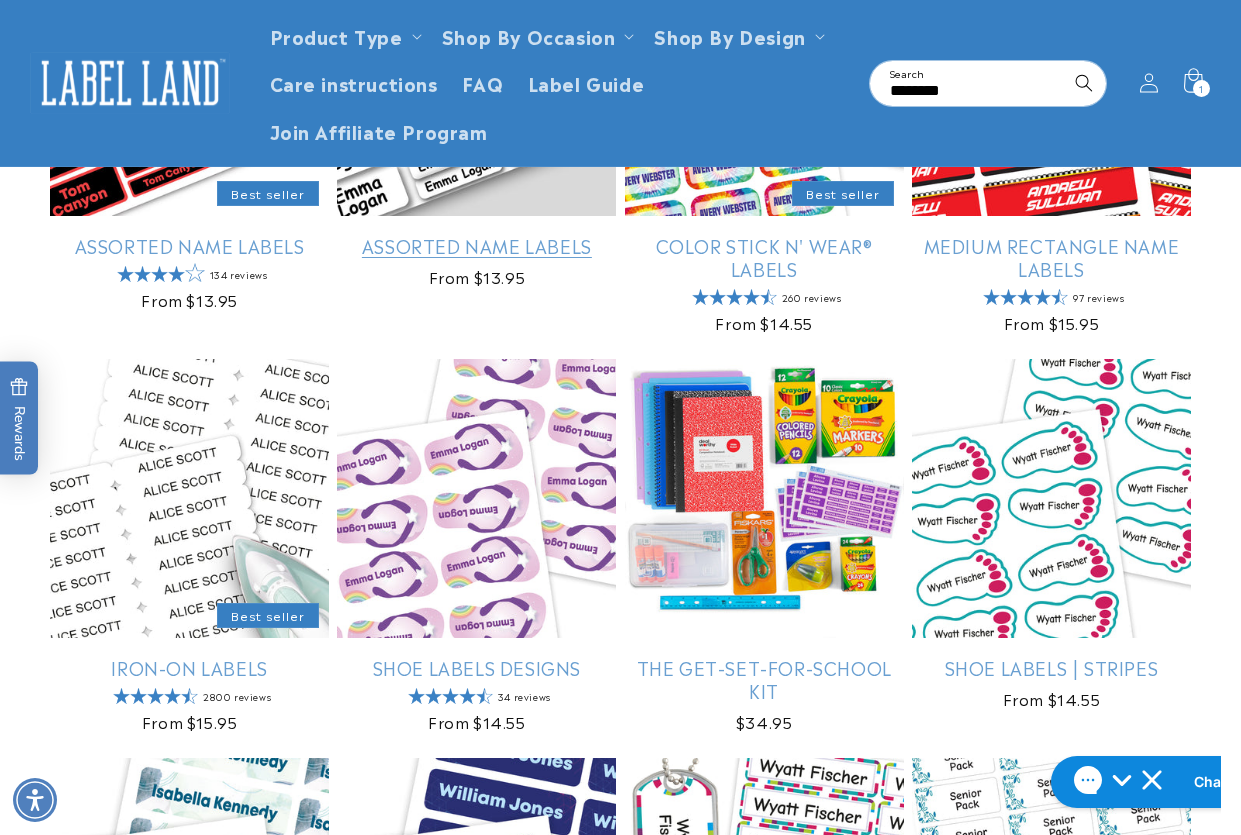 scroll, scrollTop: 200, scrollLeft: 0, axis: vertical 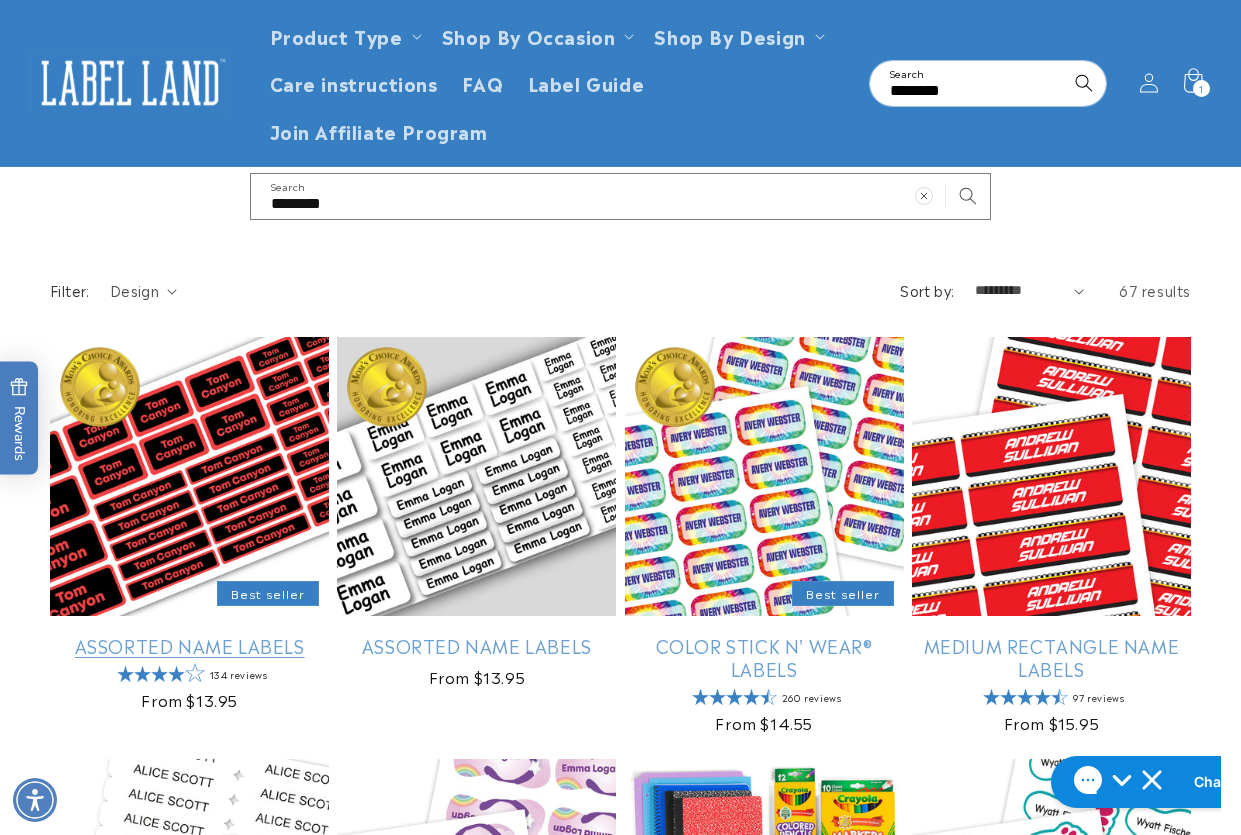 click on "Assorted Name Labels" at bounding box center (189, 645) 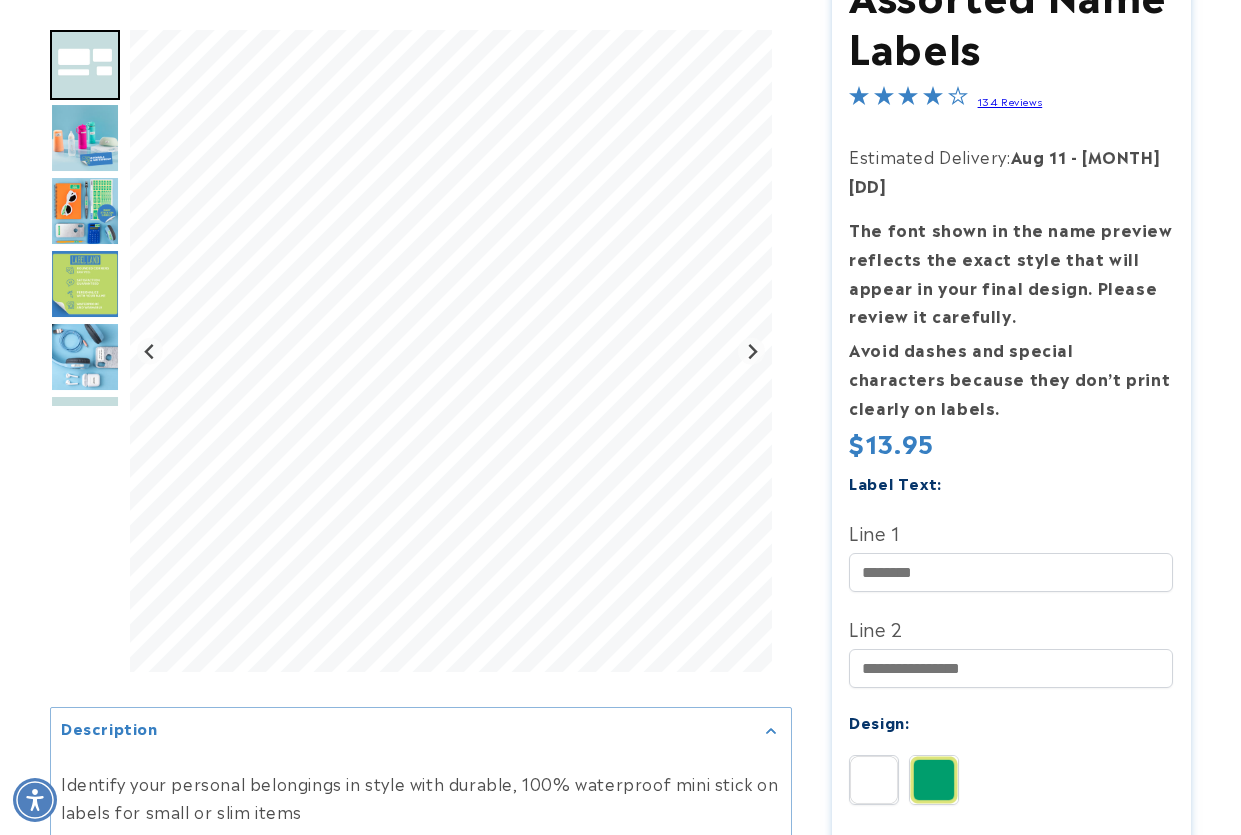 scroll, scrollTop: 400, scrollLeft: 0, axis: vertical 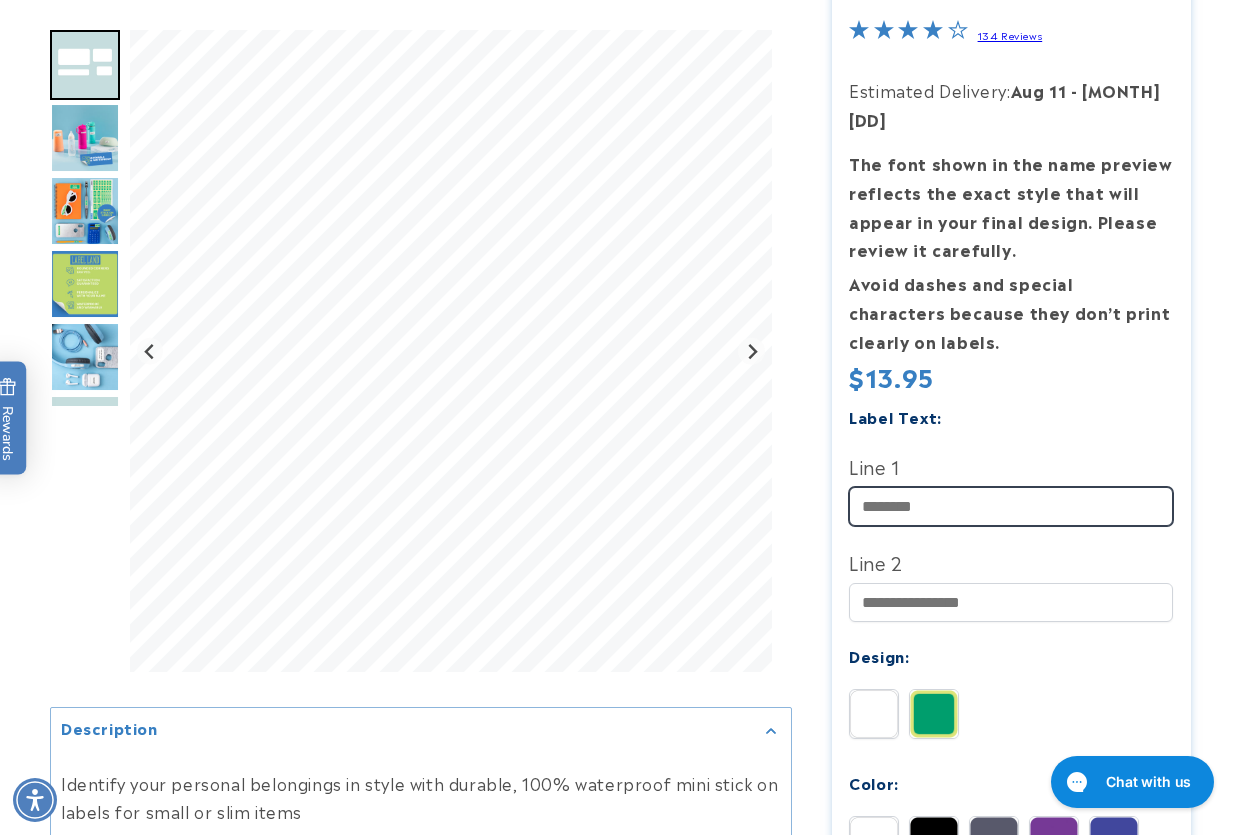click on "Line 1" at bounding box center [1011, 506] 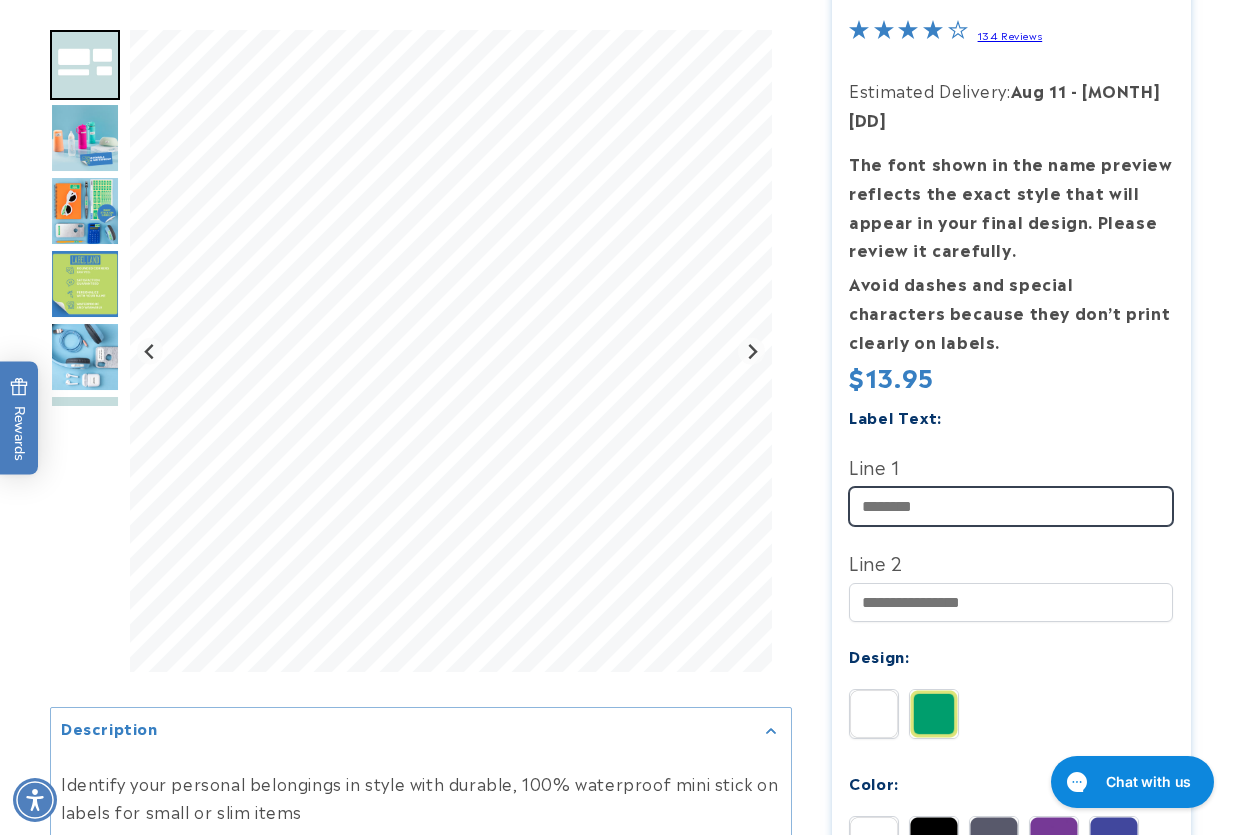 paste on "**********" 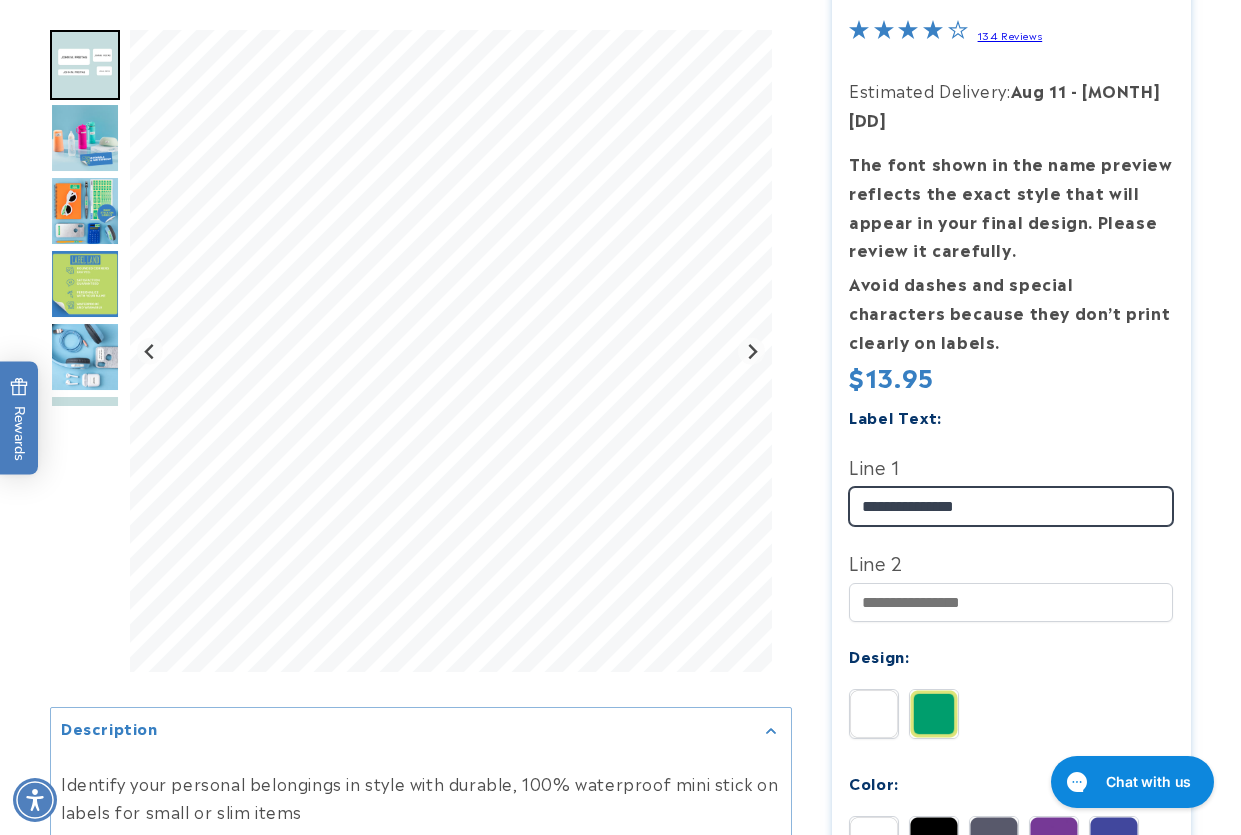 drag, startPoint x: 932, startPoint y: 477, endPoint x: 913, endPoint y: 477, distance: 19 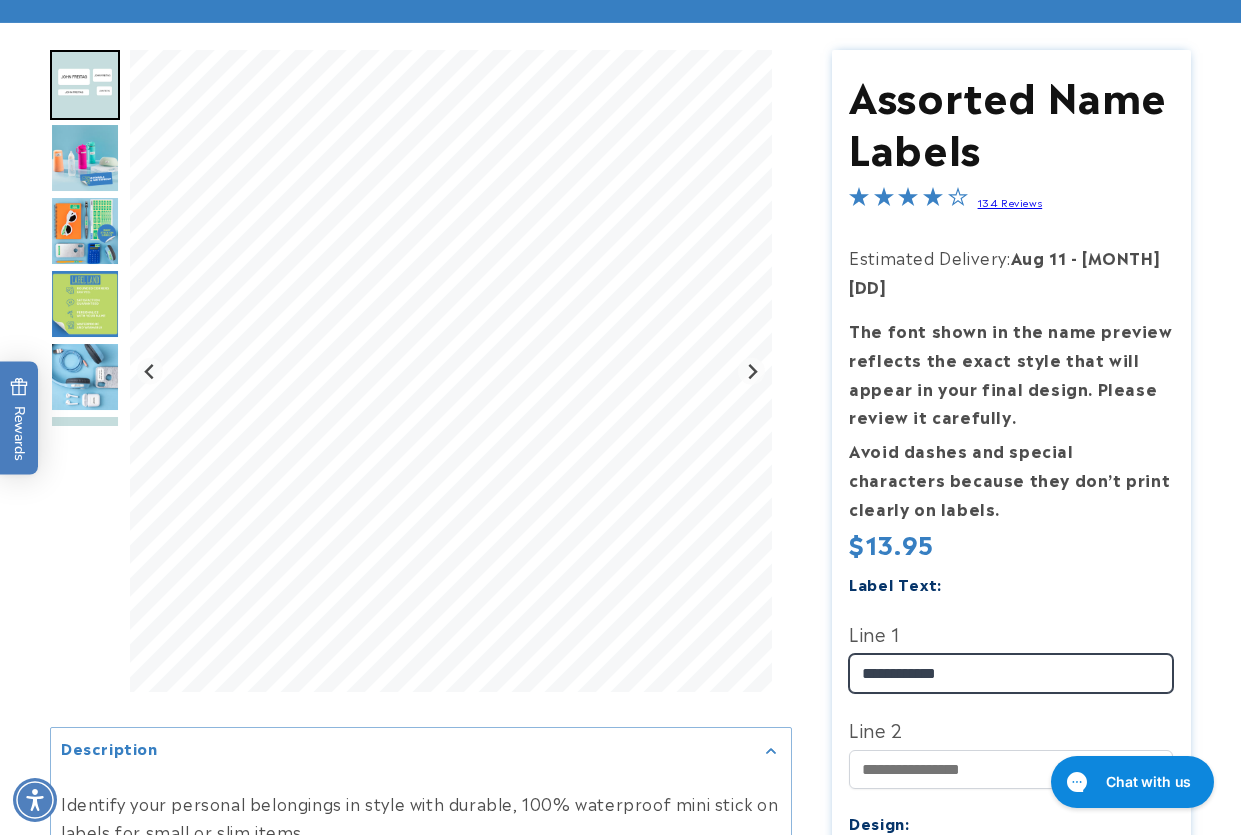 scroll, scrollTop: 0, scrollLeft: 0, axis: both 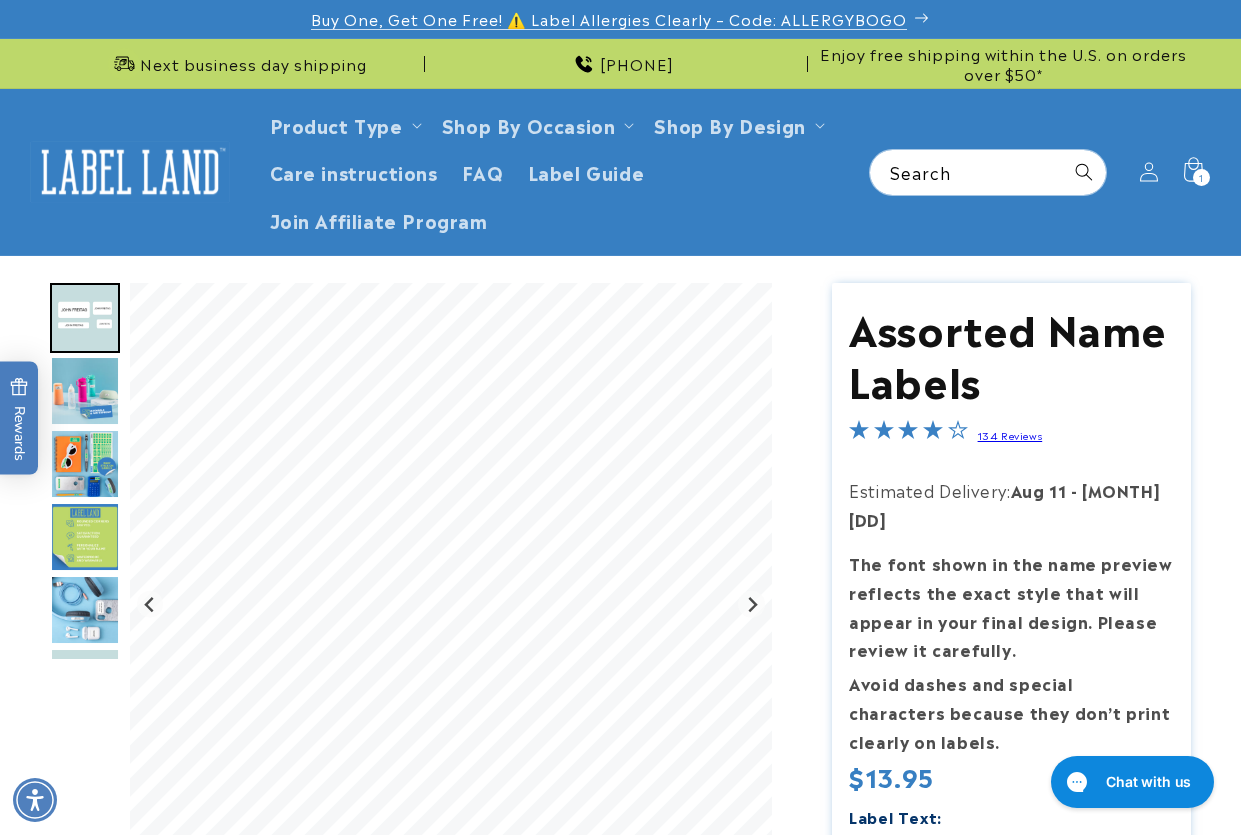 type on "**********" 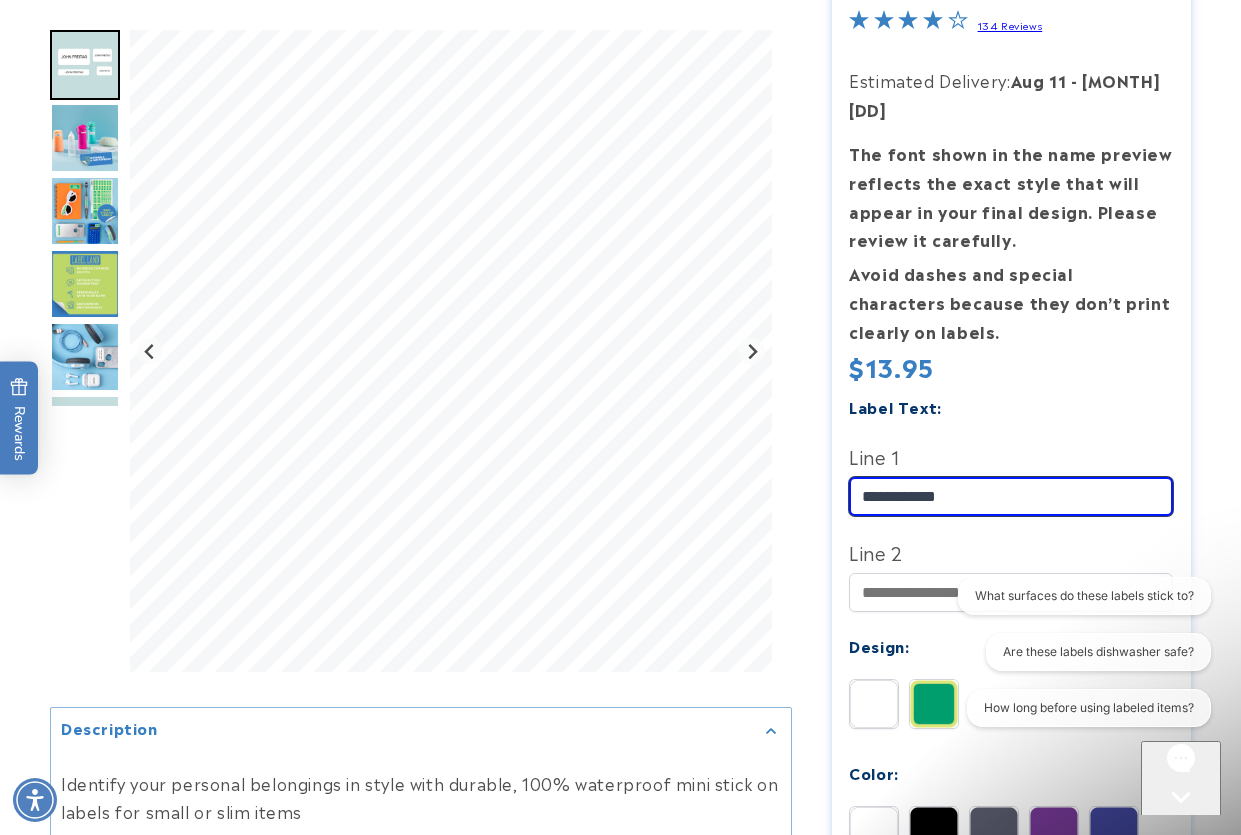 scroll, scrollTop: 600, scrollLeft: 0, axis: vertical 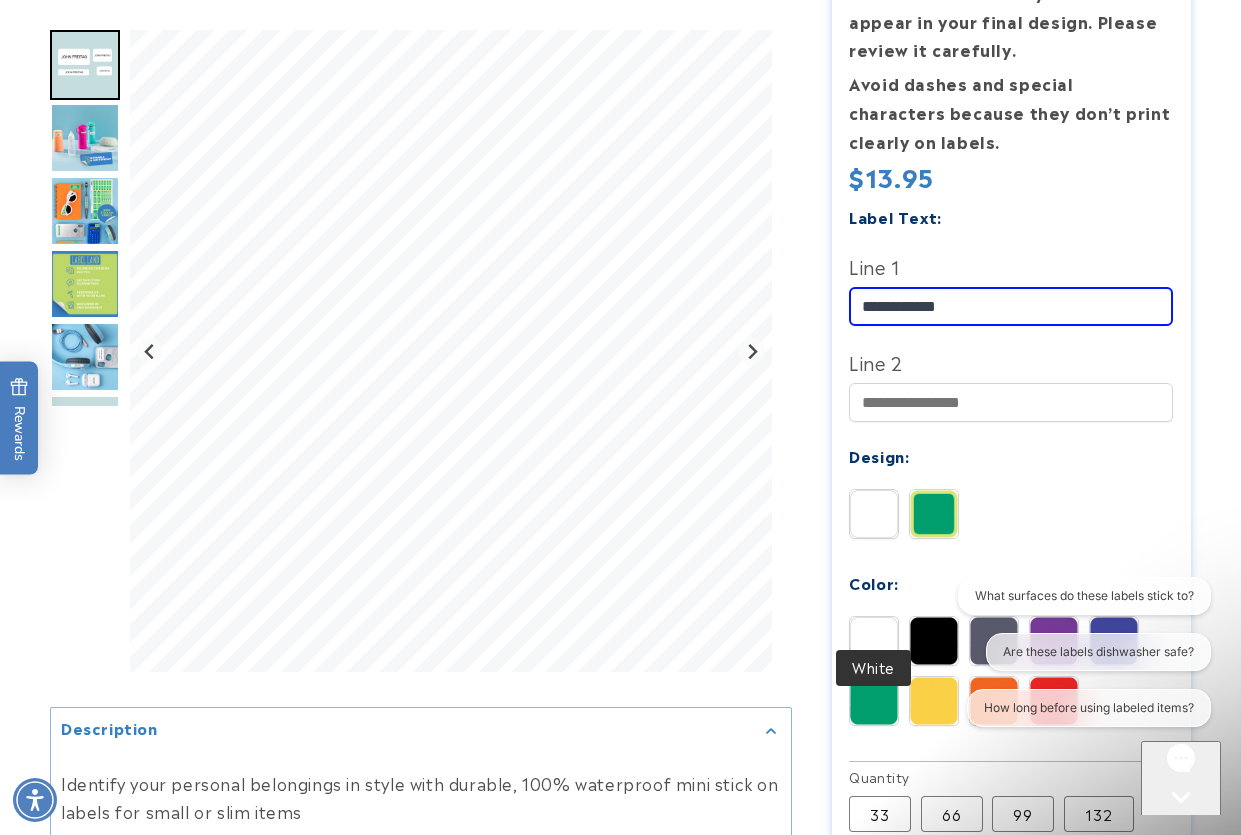 click at bounding box center (874, 641) 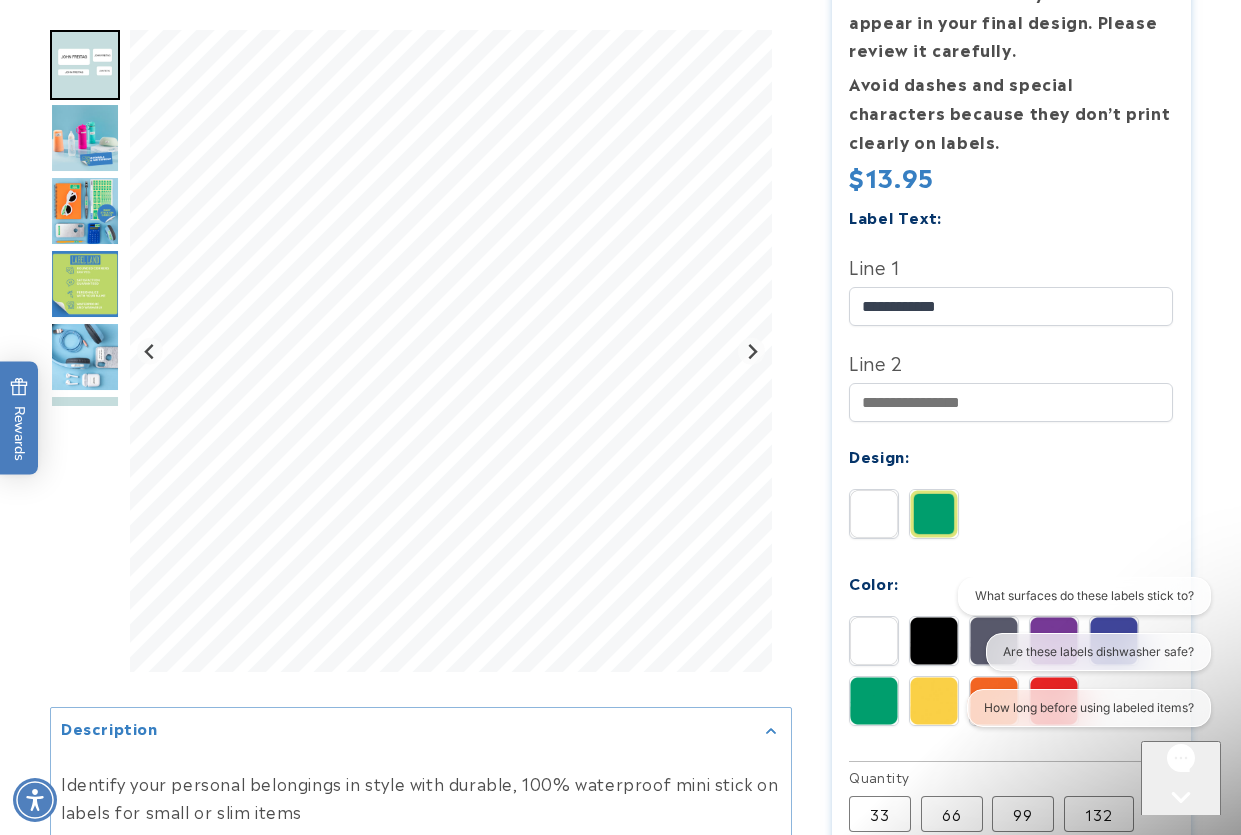 scroll, scrollTop: 900, scrollLeft: 0, axis: vertical 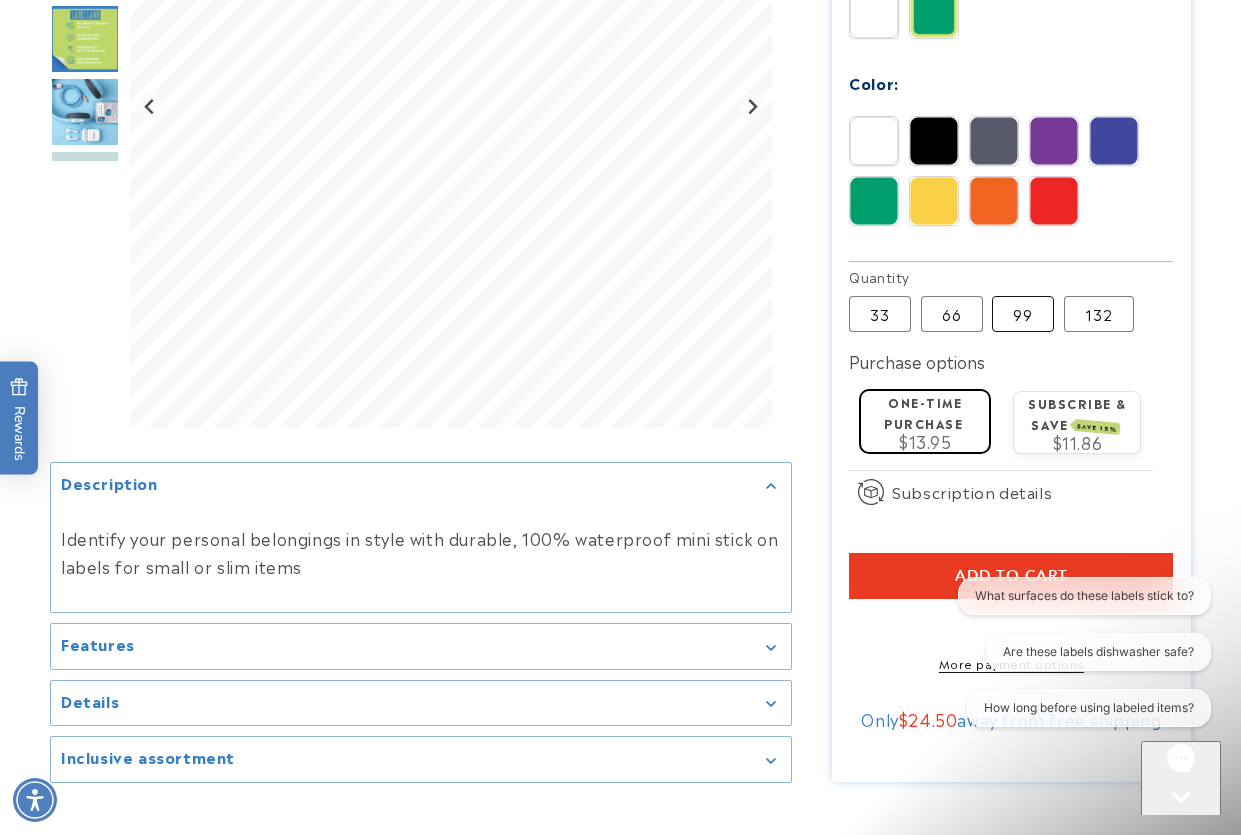 click on "99 Variant sold out or unavailable" at bounding box center (1023, 314) 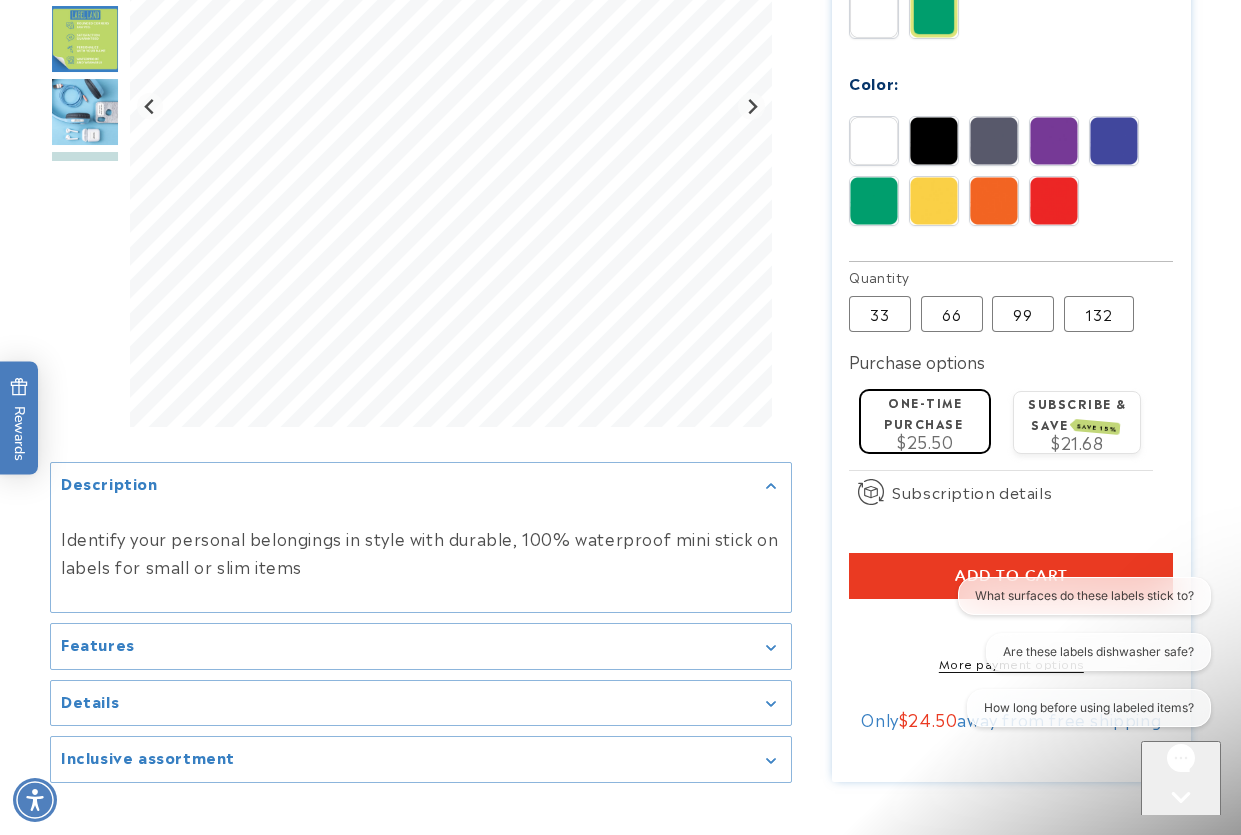 type 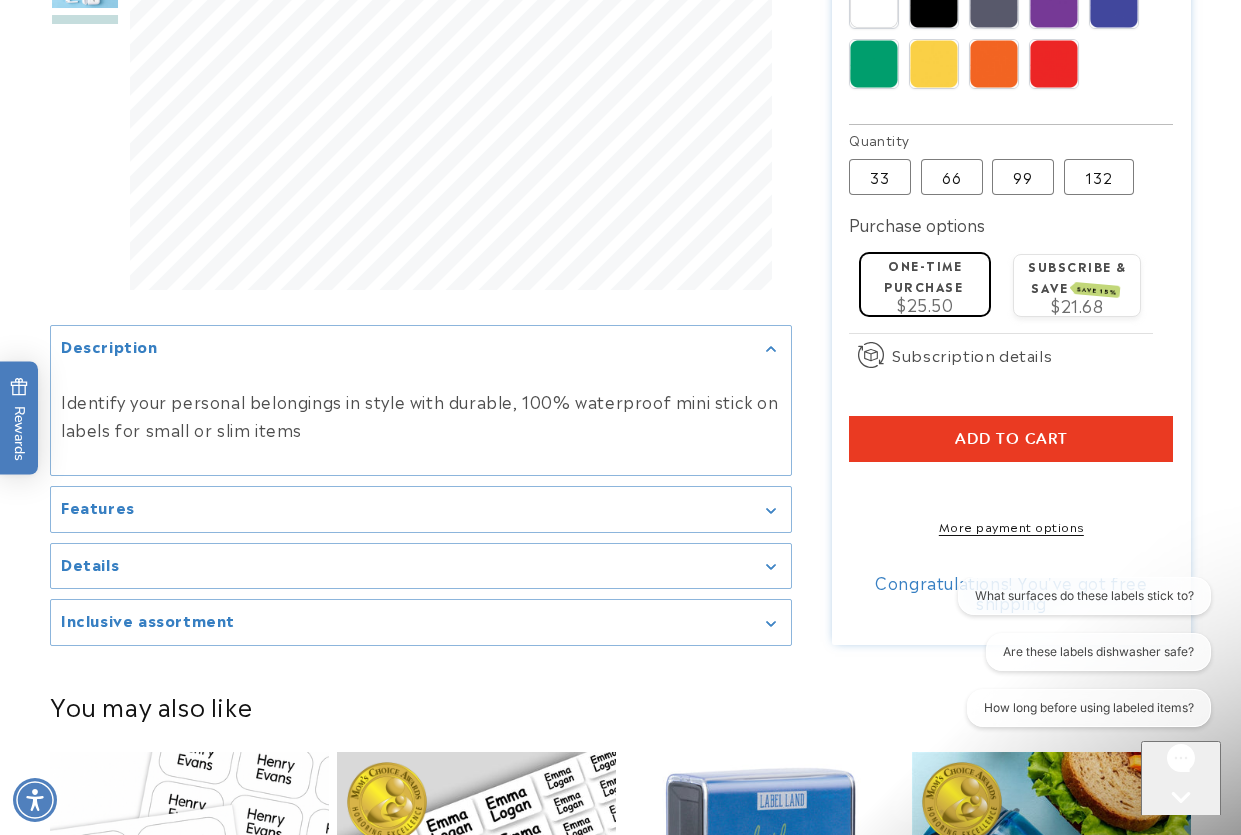 scroll, scrollTop: 1400, scrollLeft: 0, axis: vertical 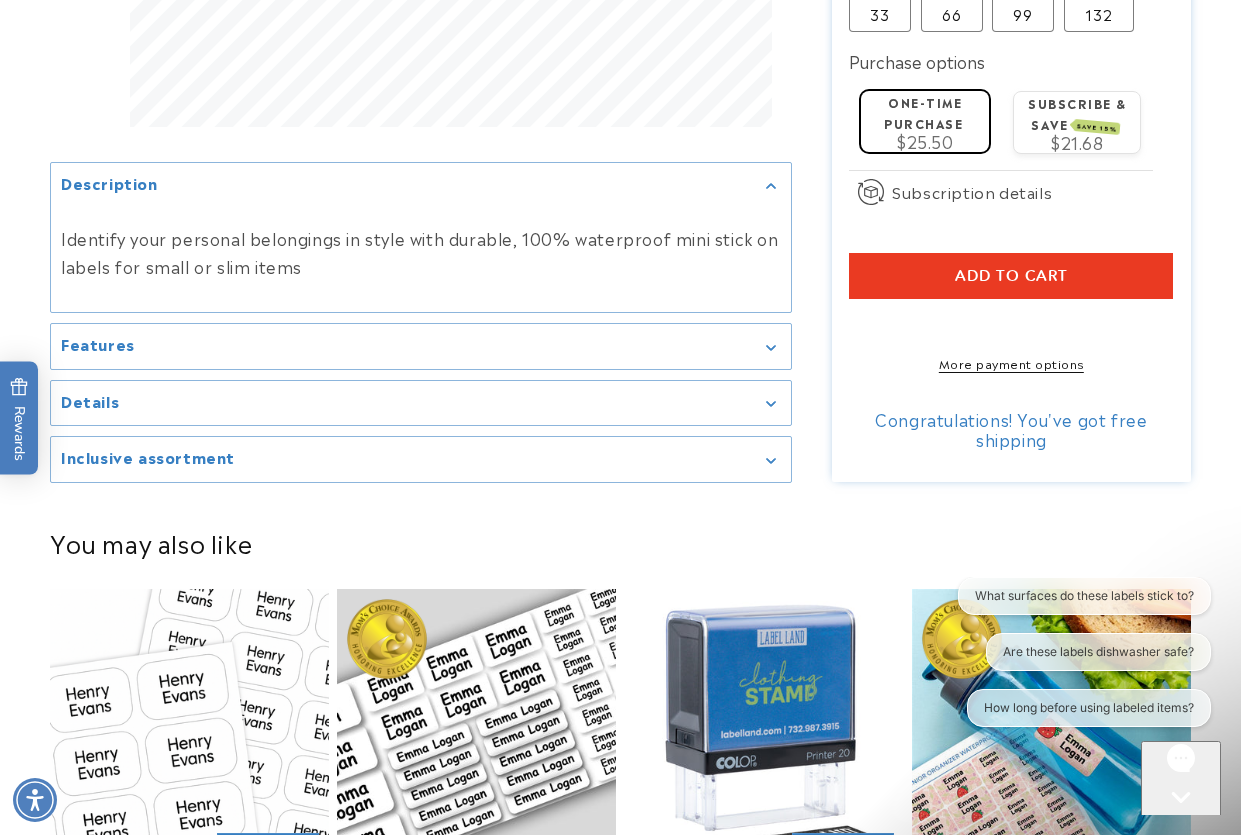 click on "Add to cart" at bounding box center (1011, 276) 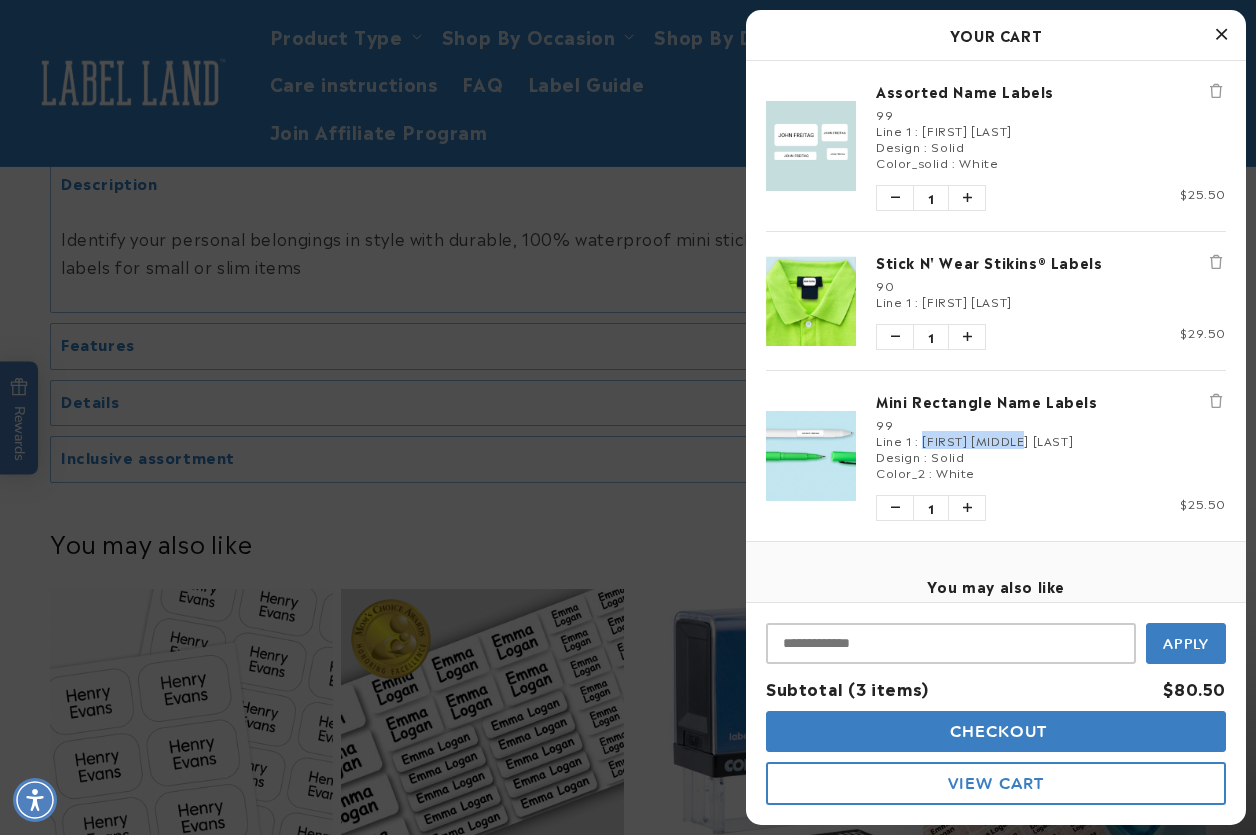 drag, startPoint x: 1042, startPoint y: 441, endPoint x: 921, endPoint y: 437, distance: 121.0661 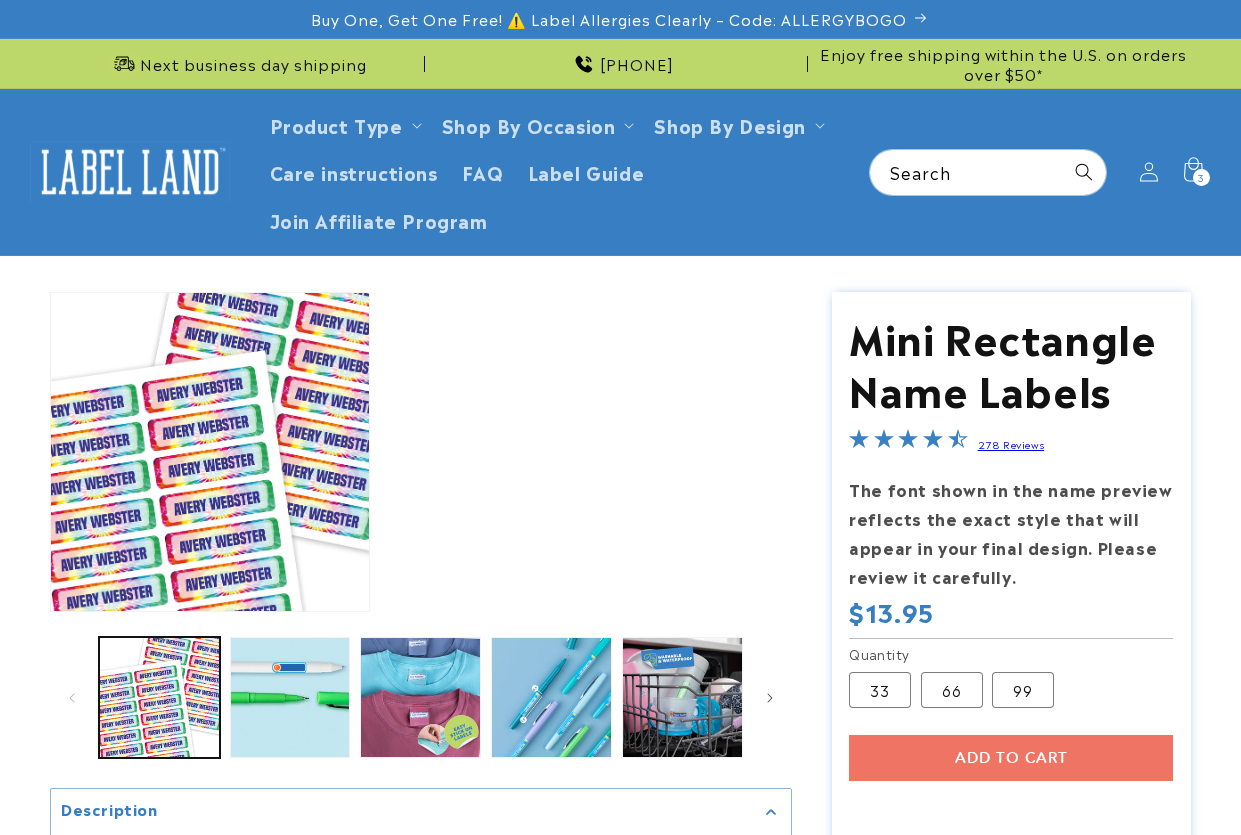 scroll, scrollTop: 0, scrollLeft: 0, axis: both 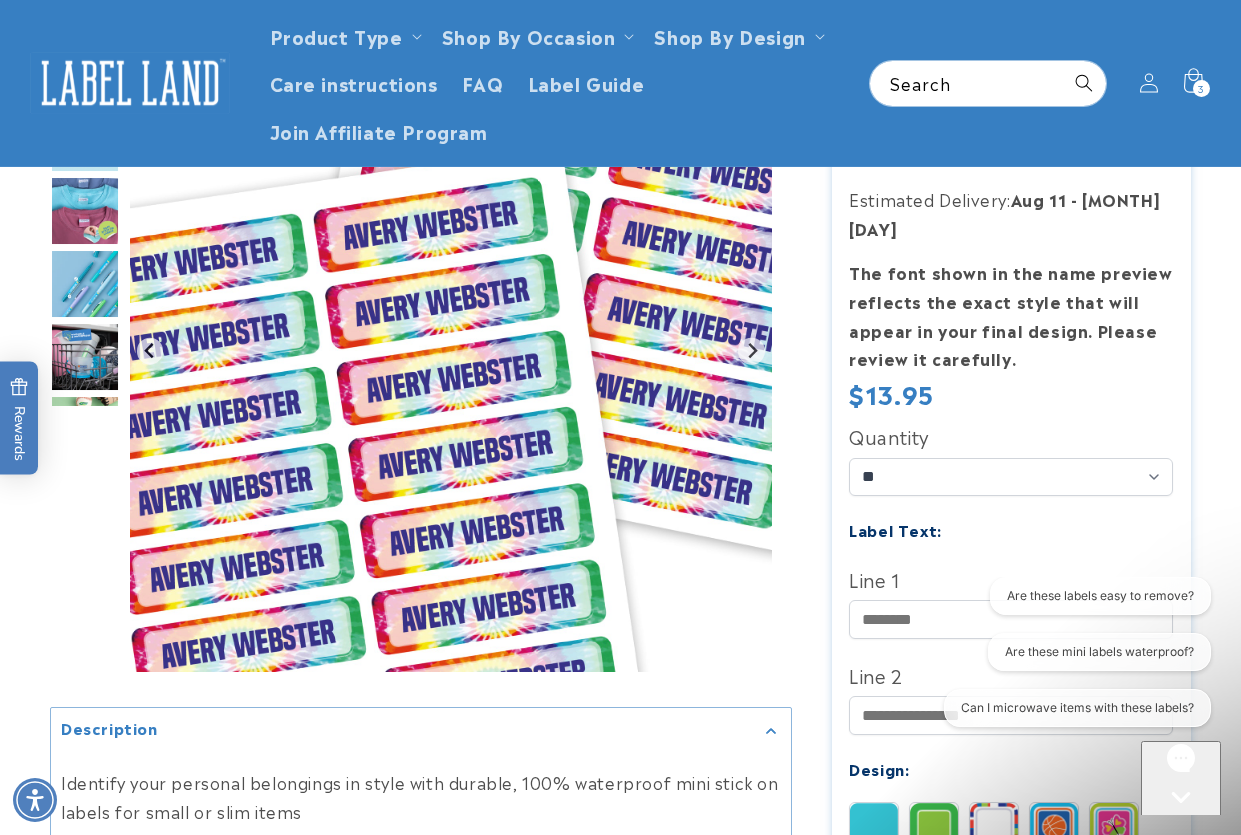 click at bounding box center [1181, 834] 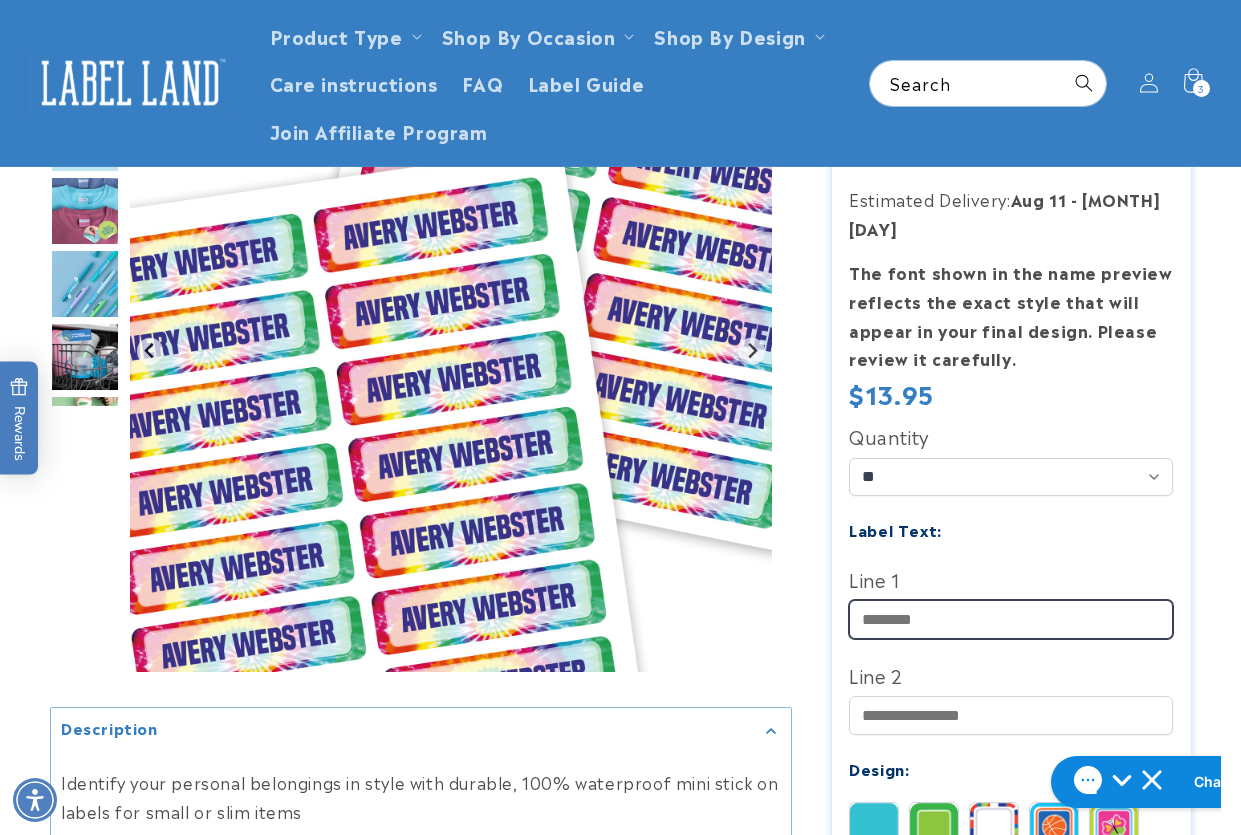 click on "Line 1" at bounding box center (1011, 619) 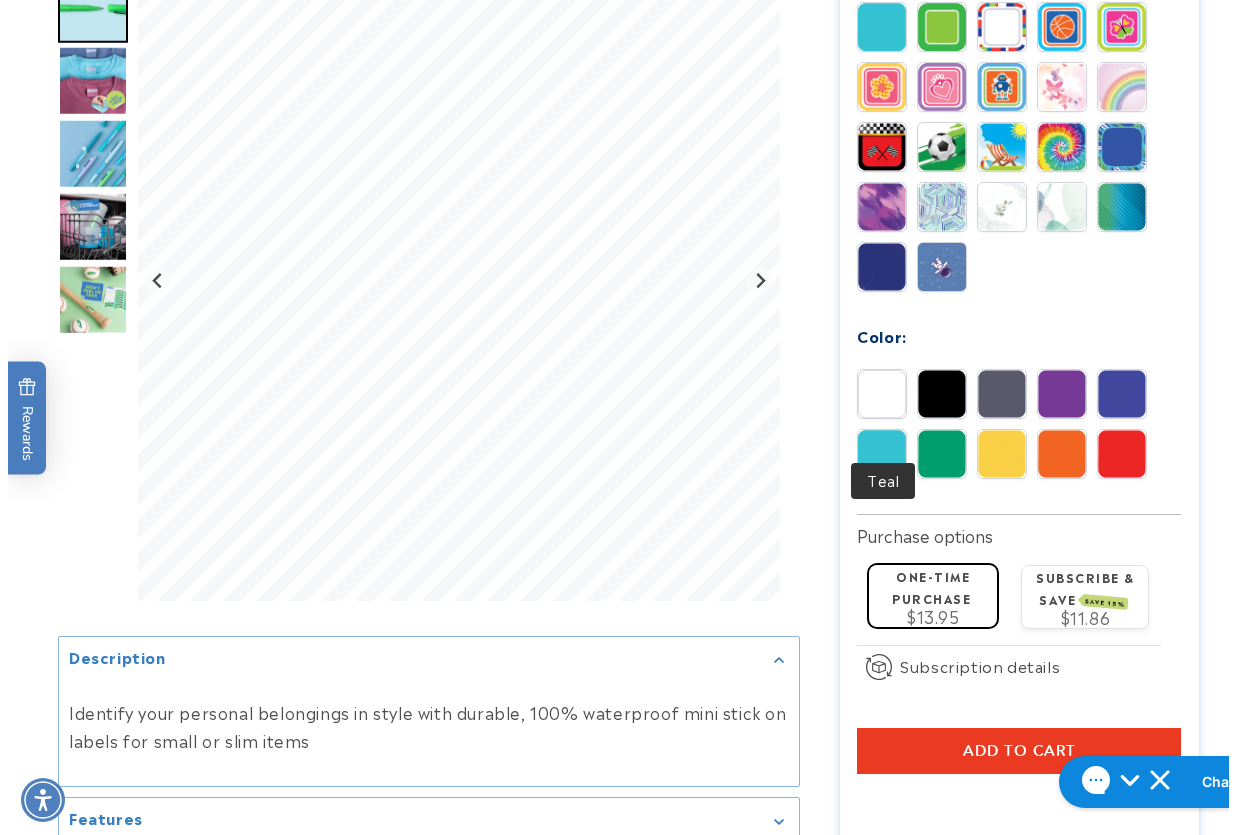 scroll, scrollTop: 1200, scrollLeft: 0, axis: vertical 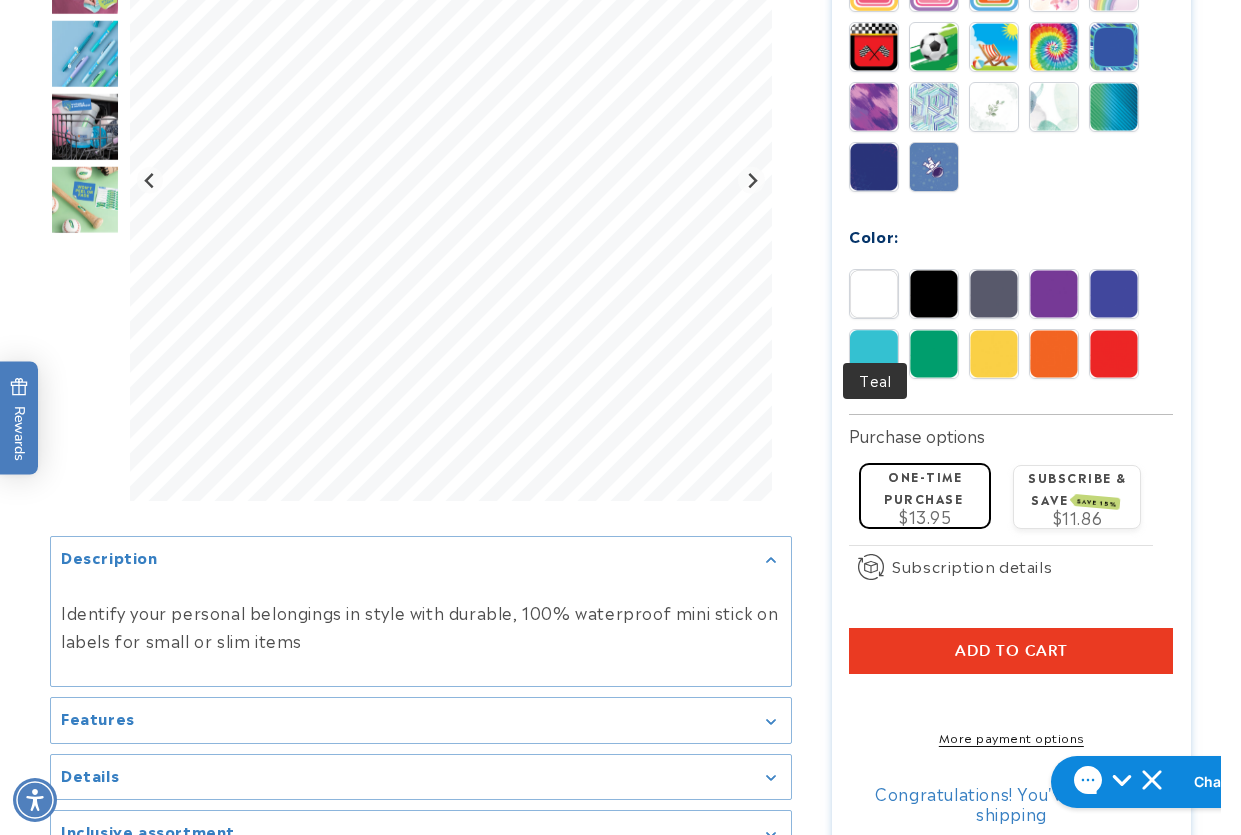 type on "**********" 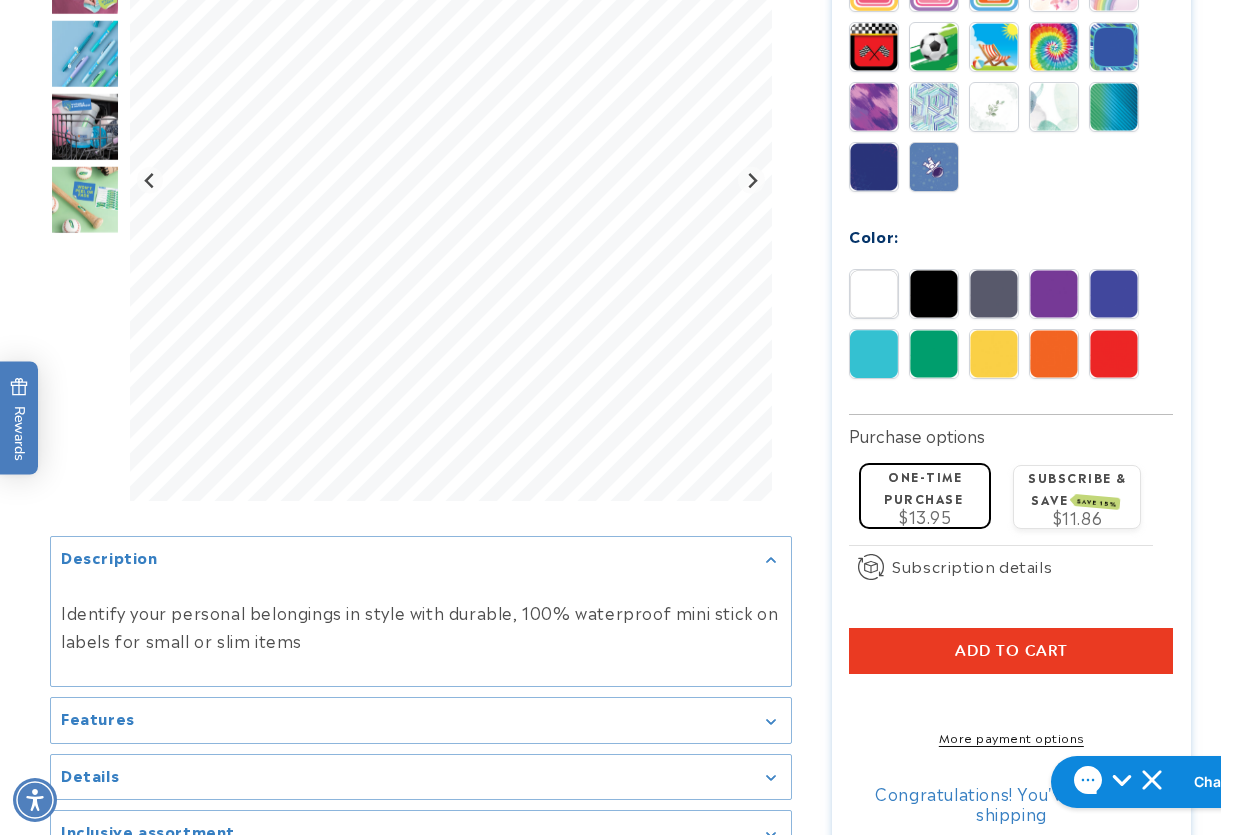 click at bounding box center (874, 294) 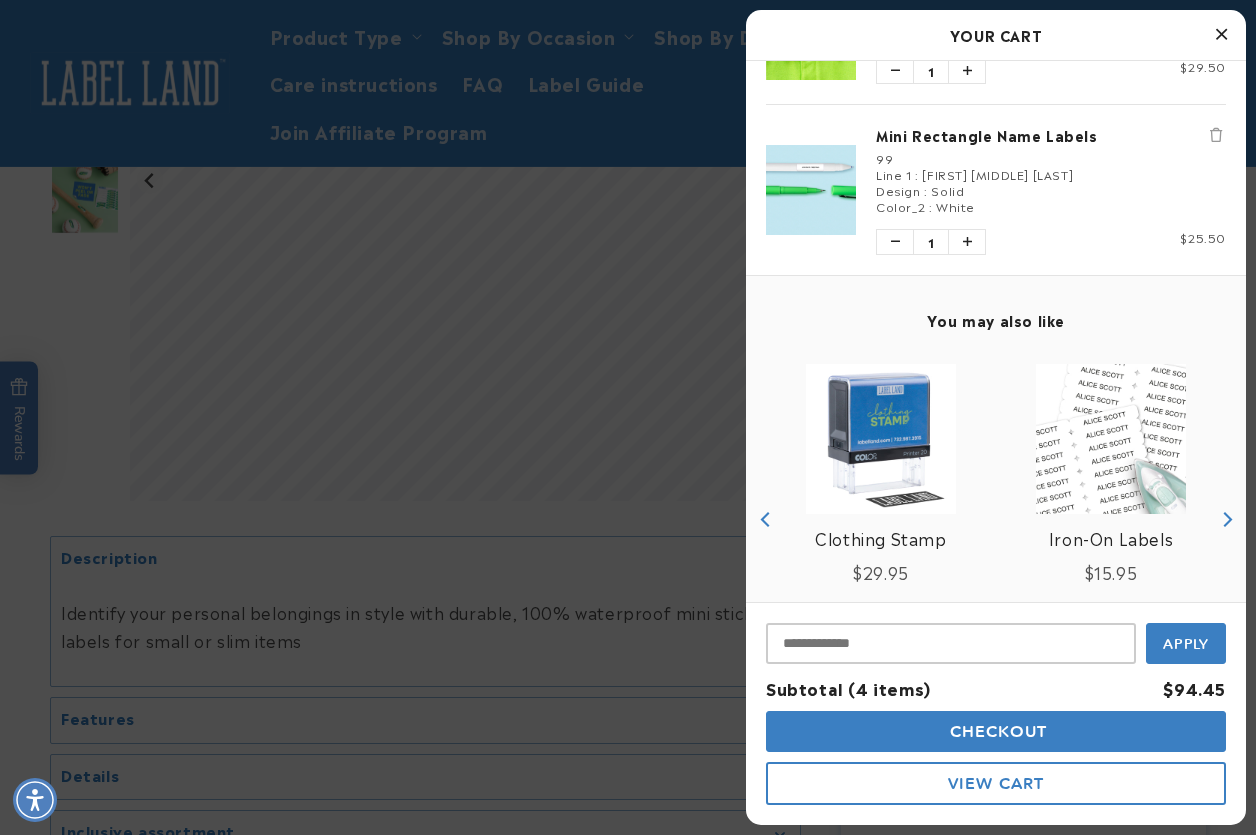scroll, scrollTop: 500, scrollLeft: 0, axis: vertical 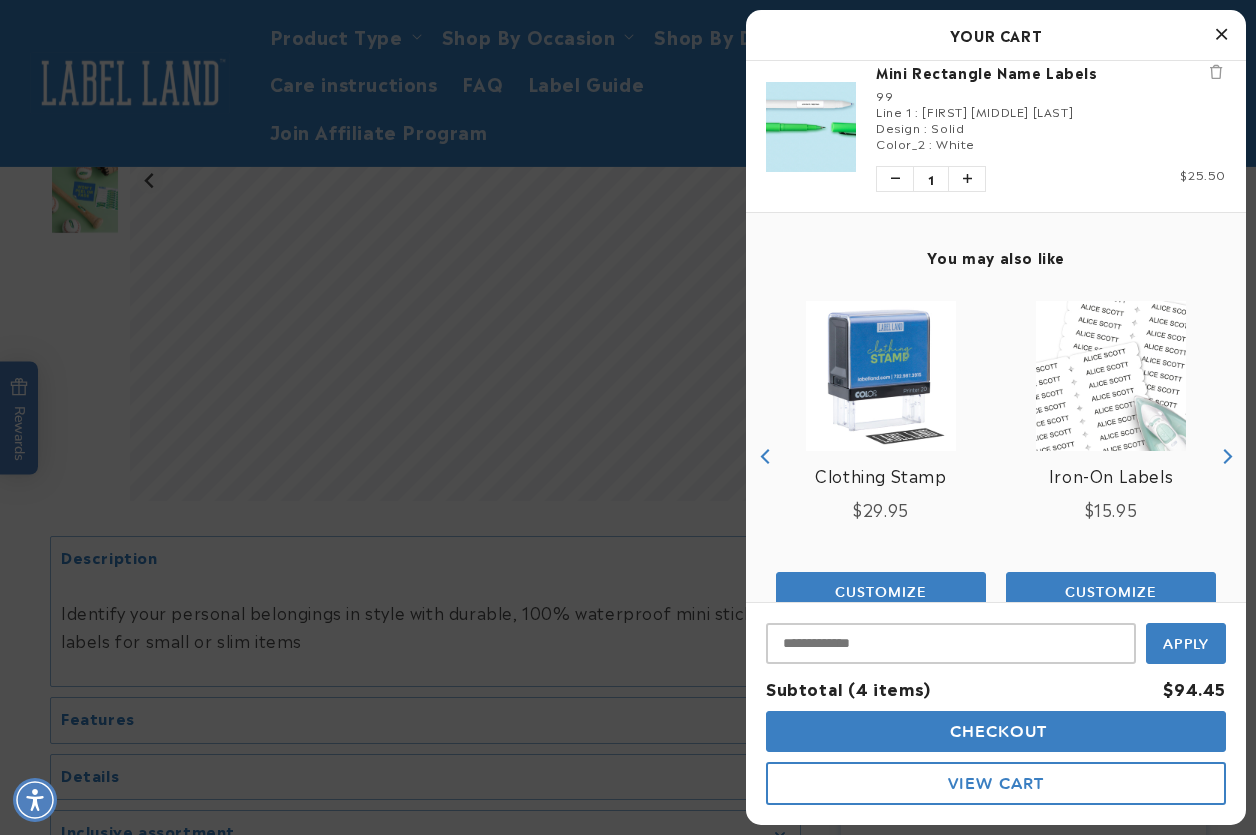 click on "Your Cart" at bounding box center [996, 35] 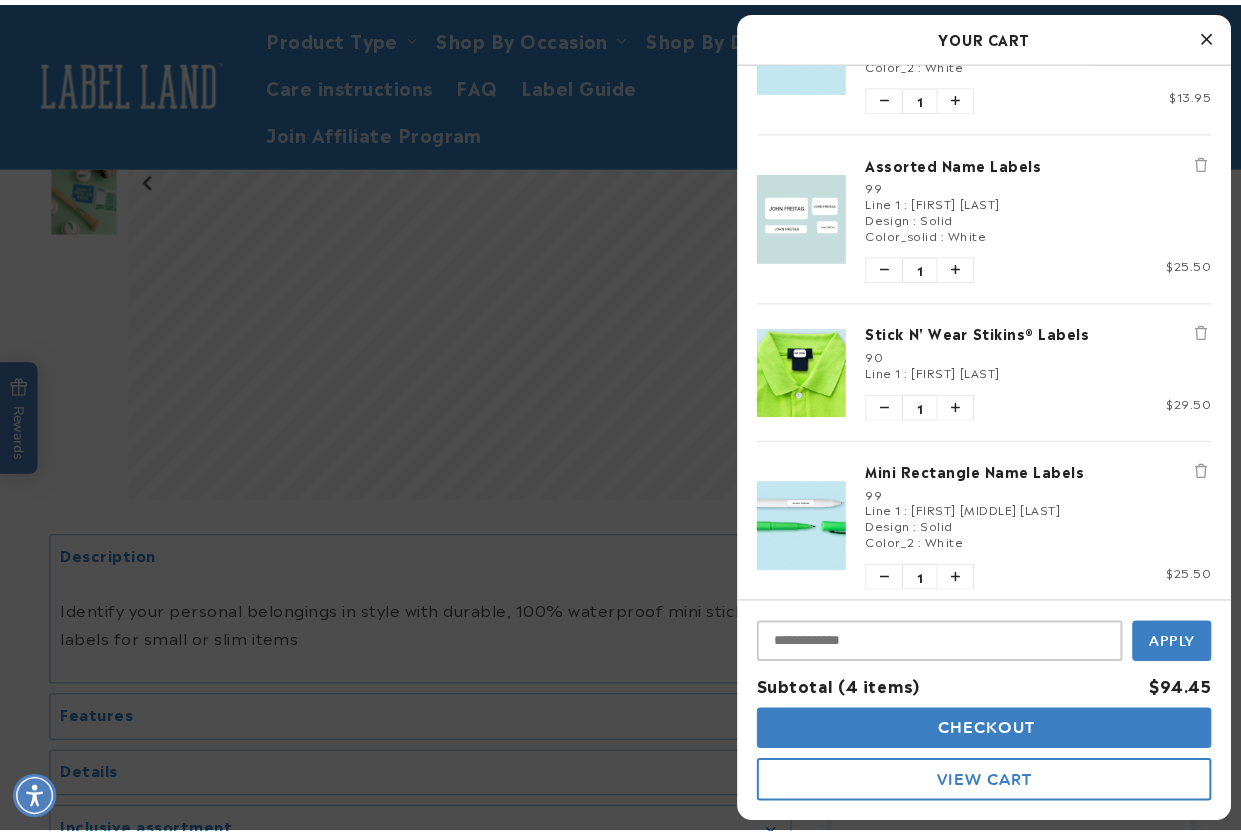 scroll, scrollTop: 0, scrollLeft: 0, axis: both 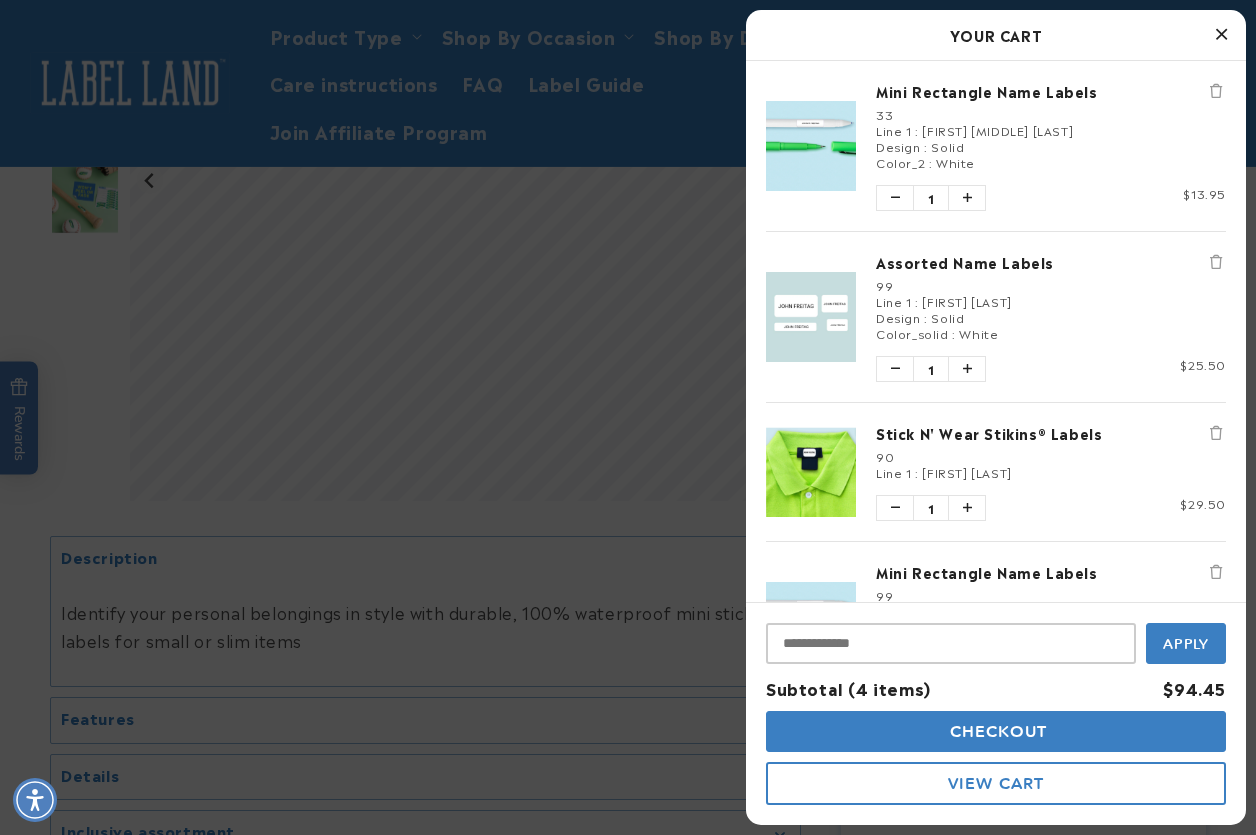click at bounding box center (628, 417) 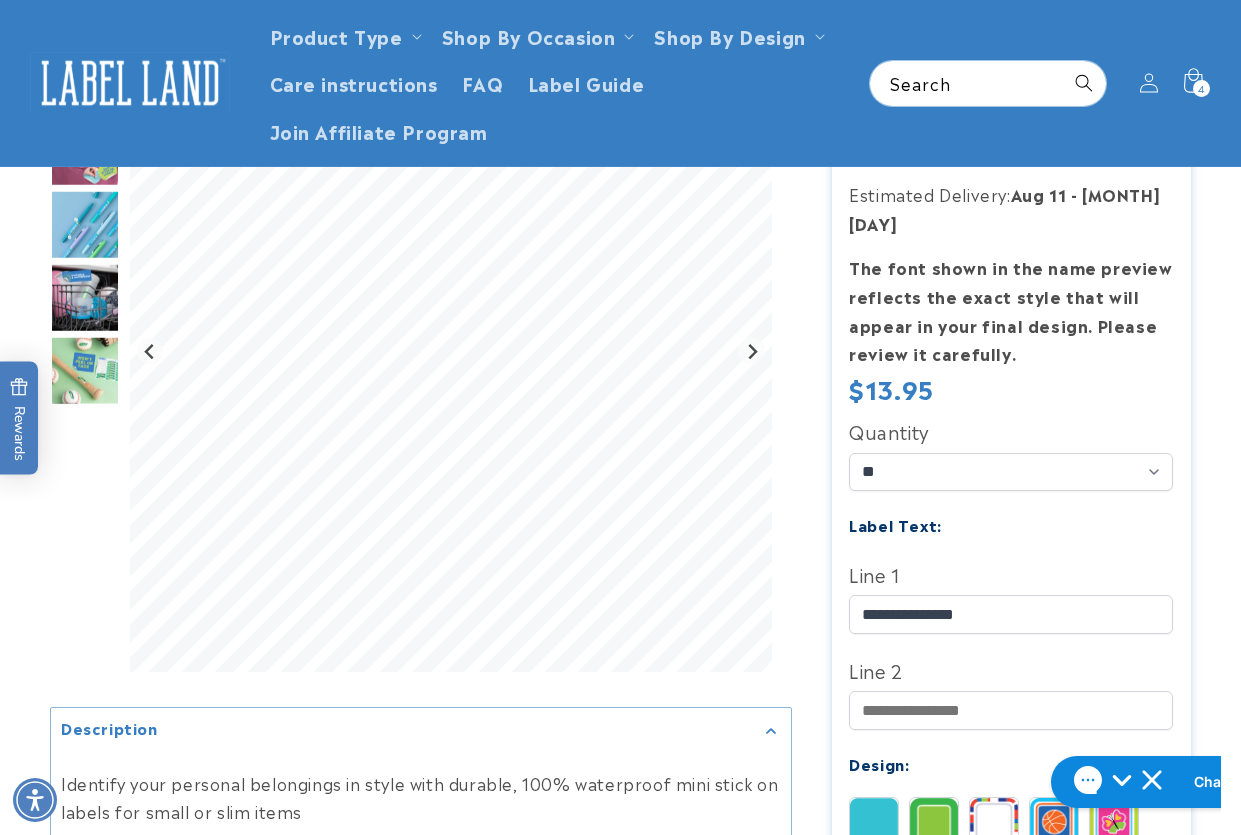 scroll, scrollTop: 300, scrollLeft: 0, axis: vertical 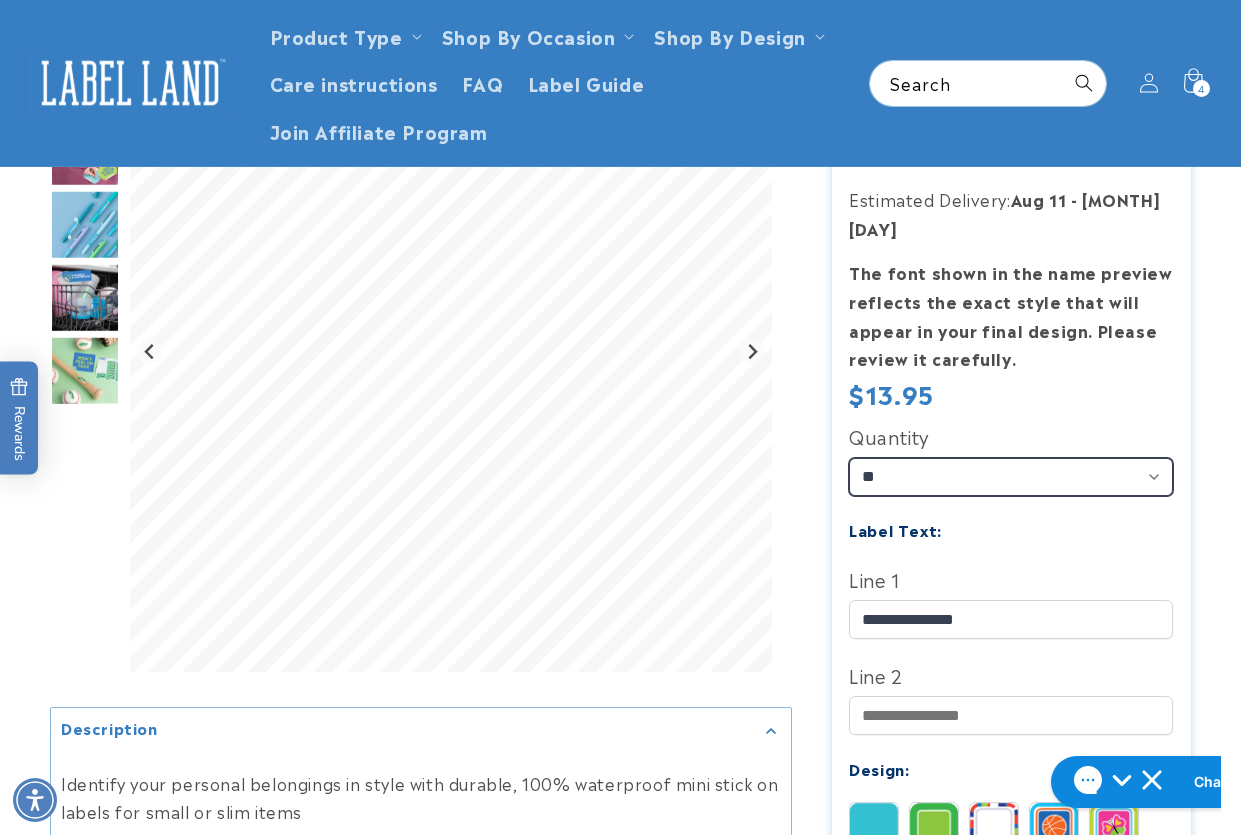 click on "**
**
**" at bounding box center (1011, 477) 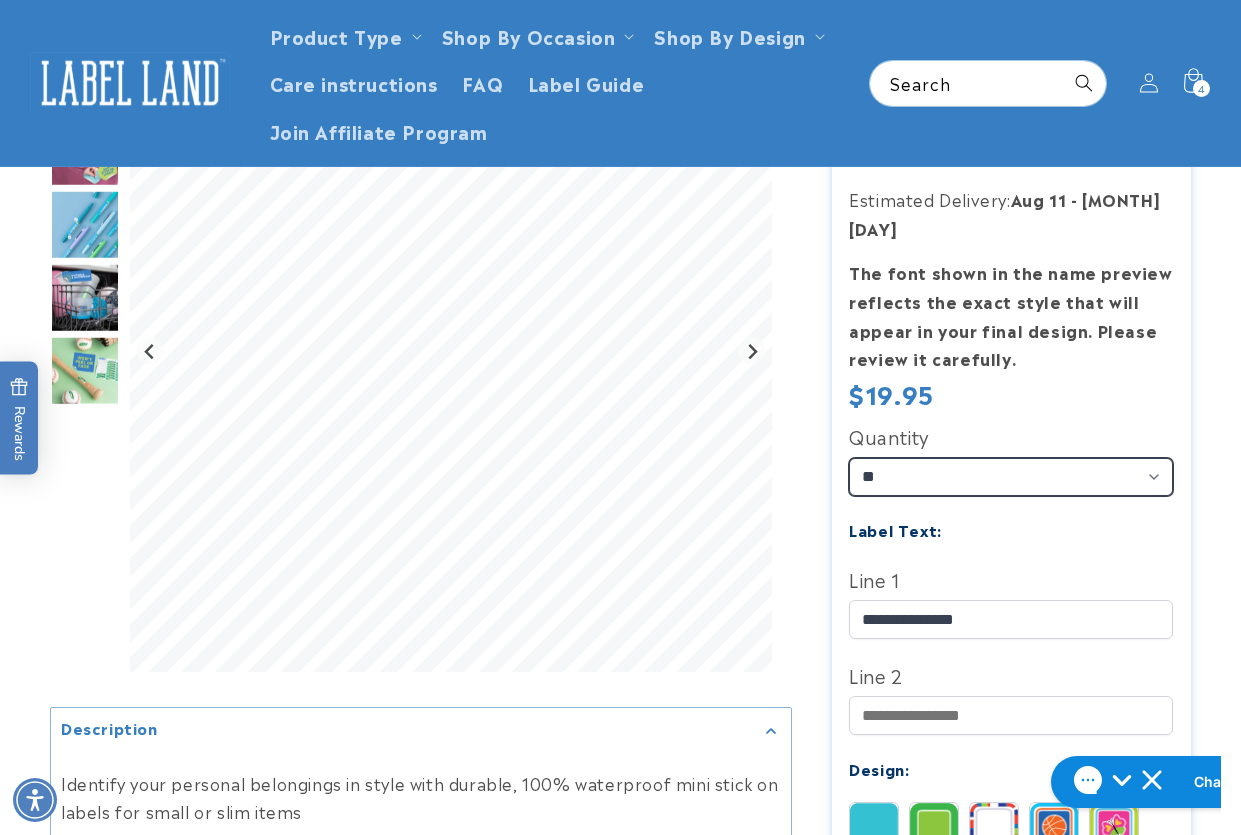 type 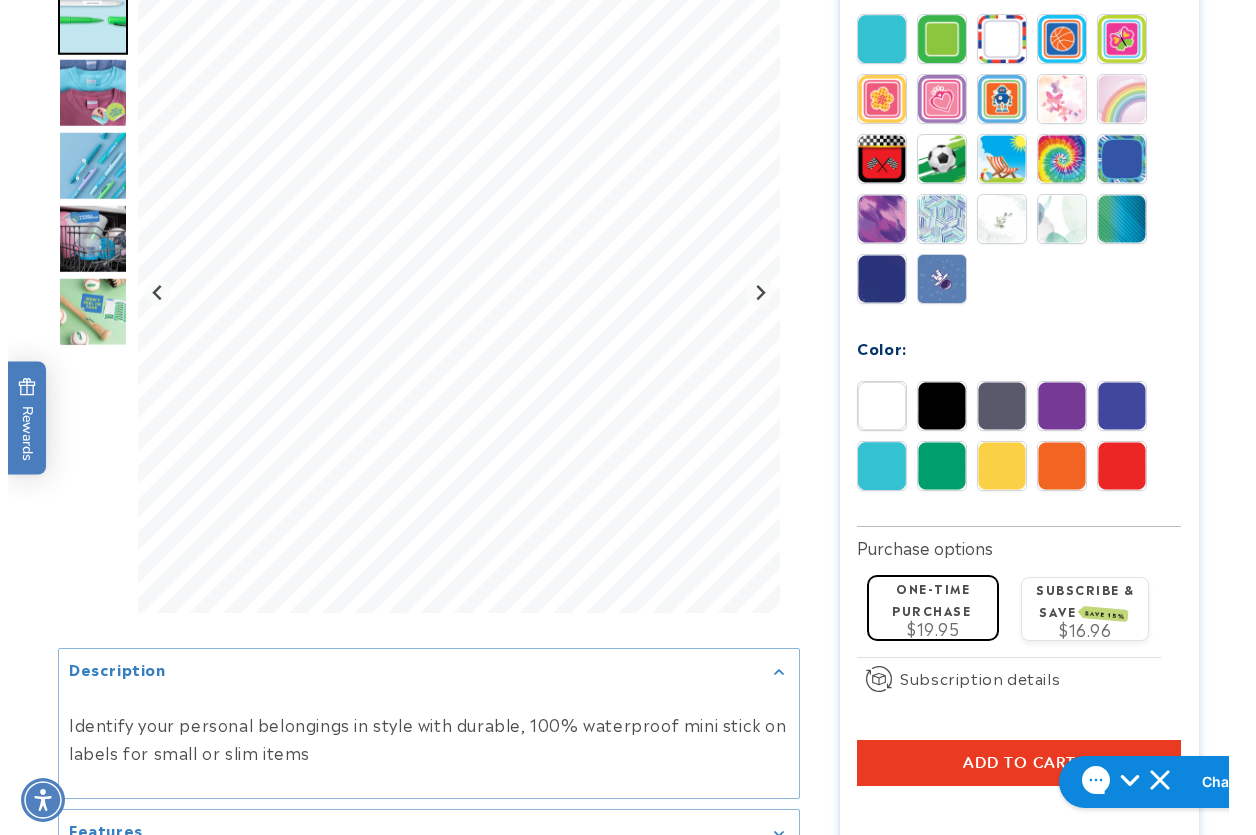 scroll, scrollTop: 1200, scrollLeft: 0, axis: vertical 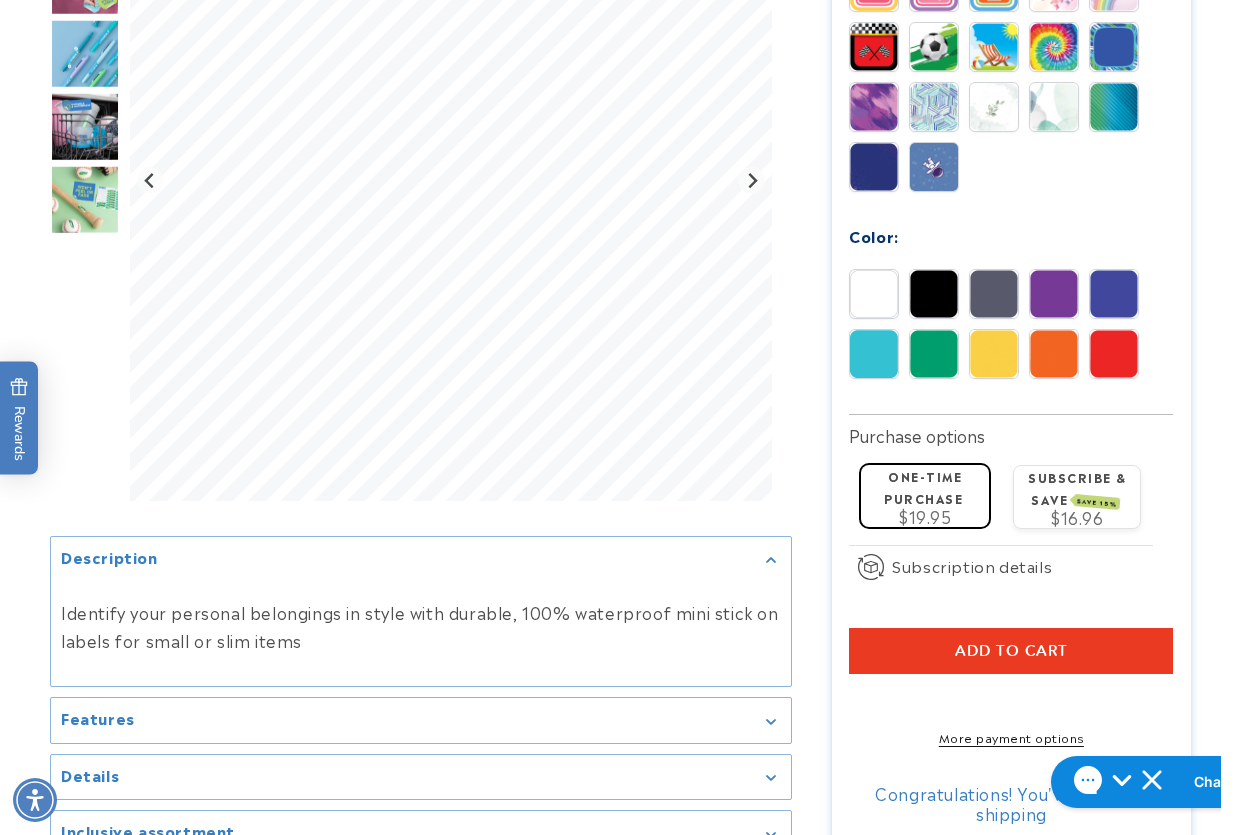 click on "Add to cart" at bounding box center (1011, 651) 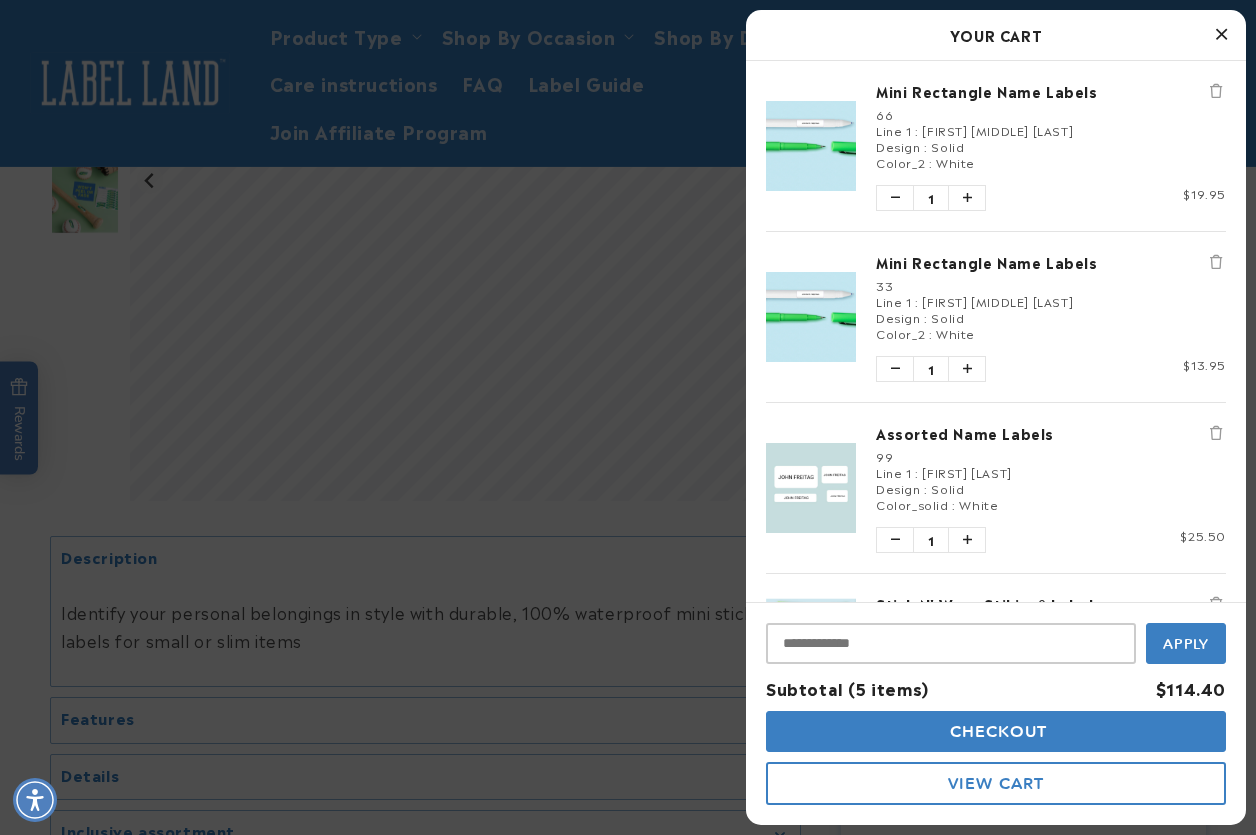 click at bounding box center (1216, 262) 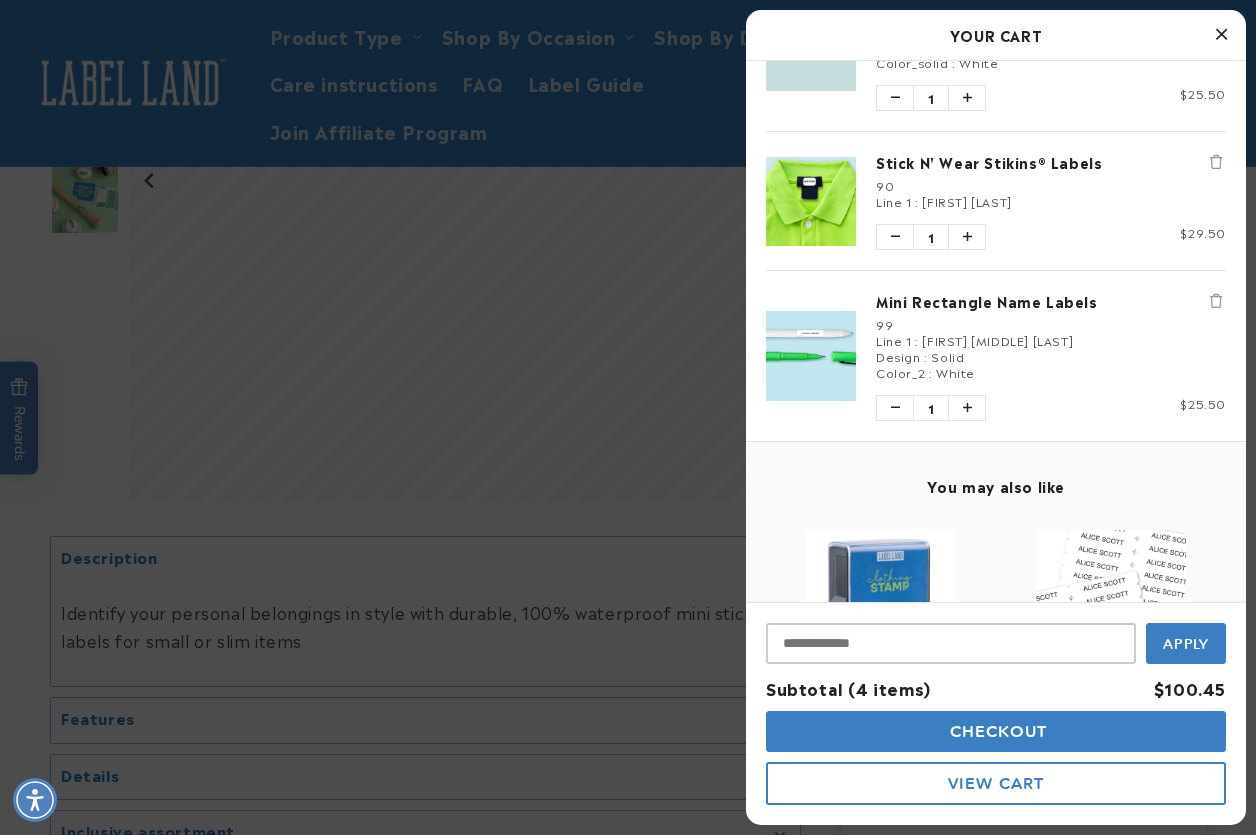 scroll, scrollTop: 300, scrollLeft: 0, axis: vertical 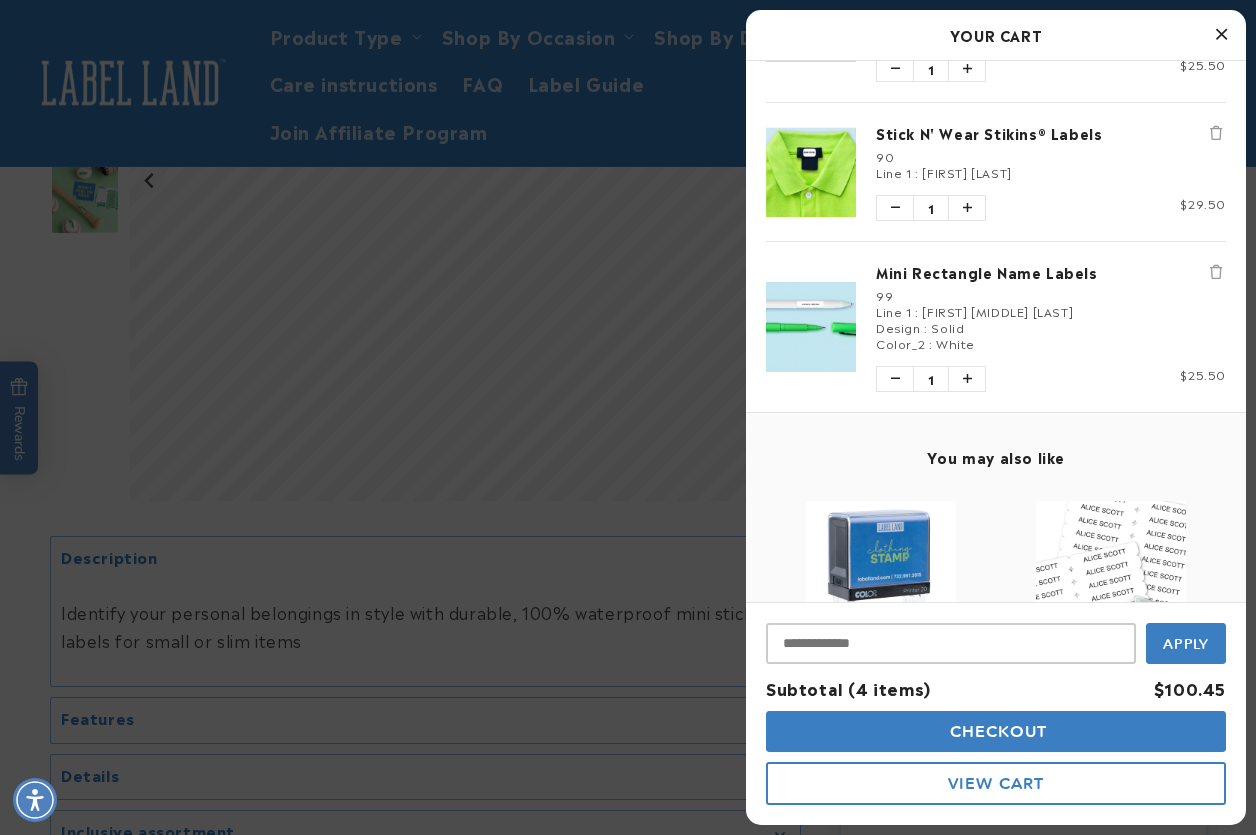 click on "Checkout" at bounding box center (996, 731) 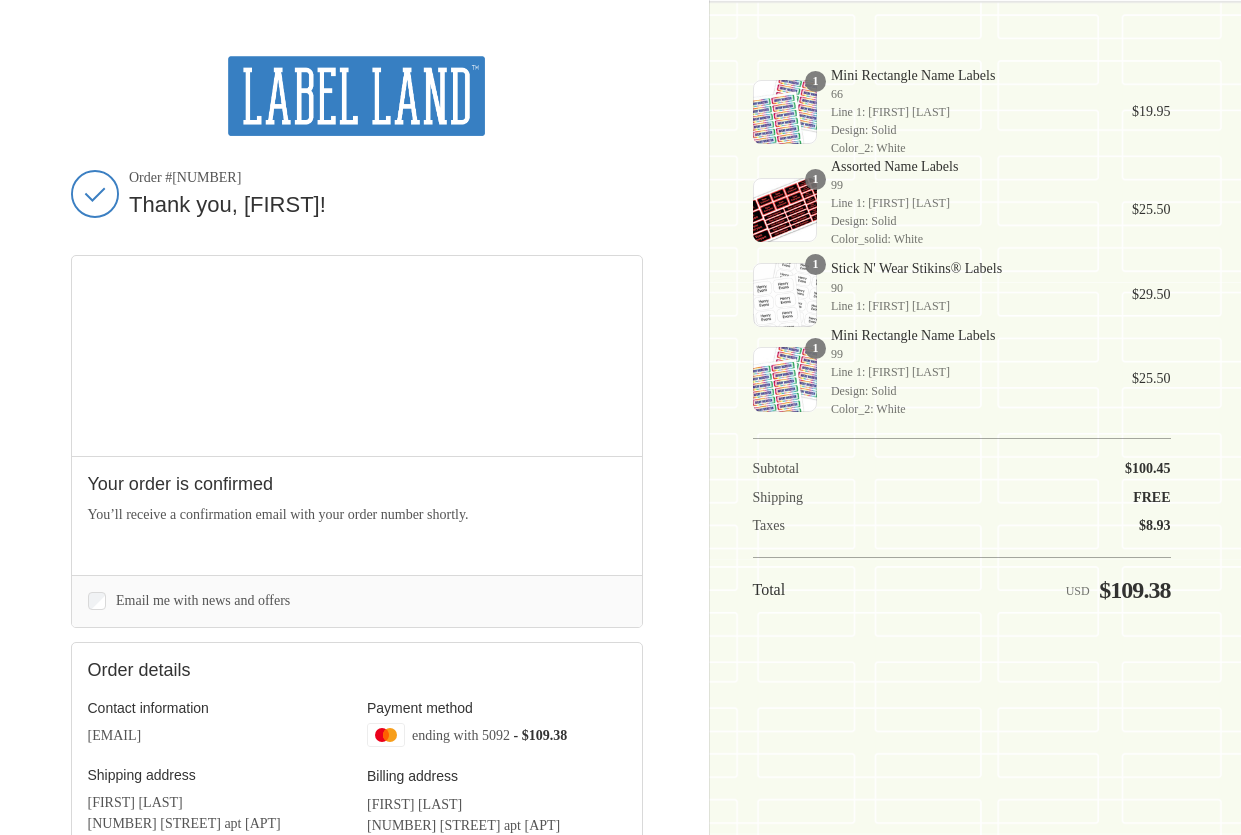 scroll, scrollTop: 0, scrollLeft: 0, axis: both 